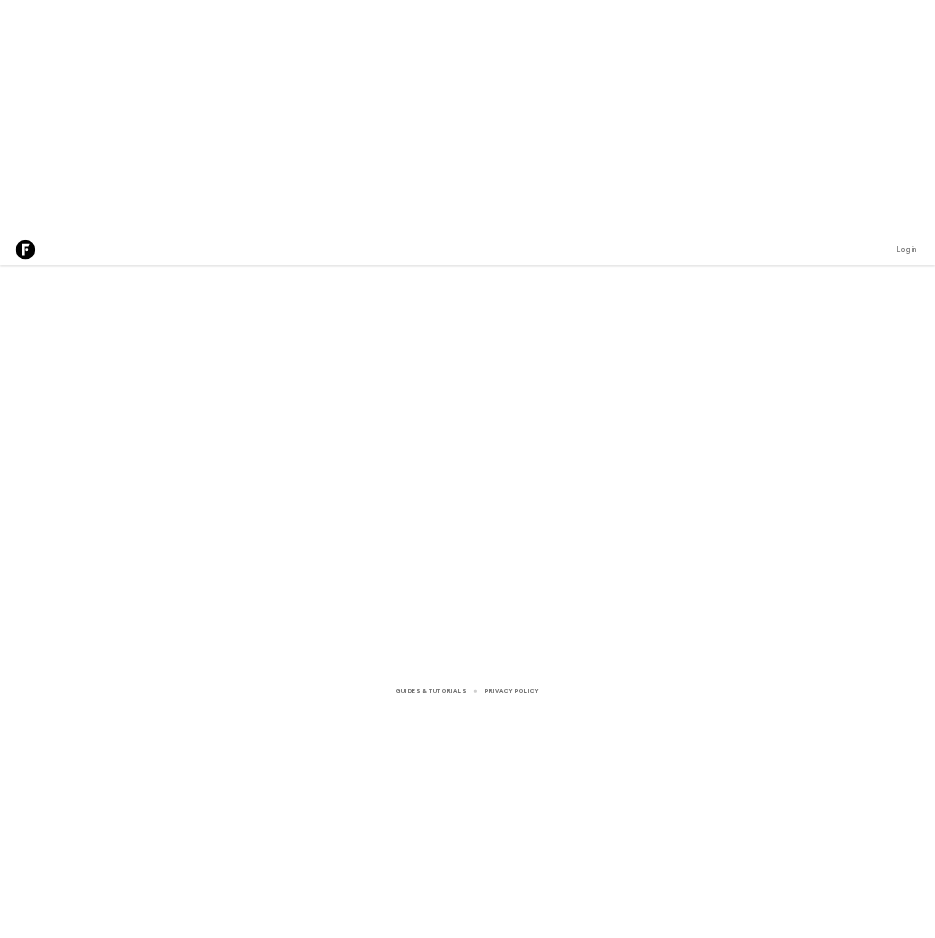 scroll, scrollTop: 0, scrollLeft: 0, axis: both 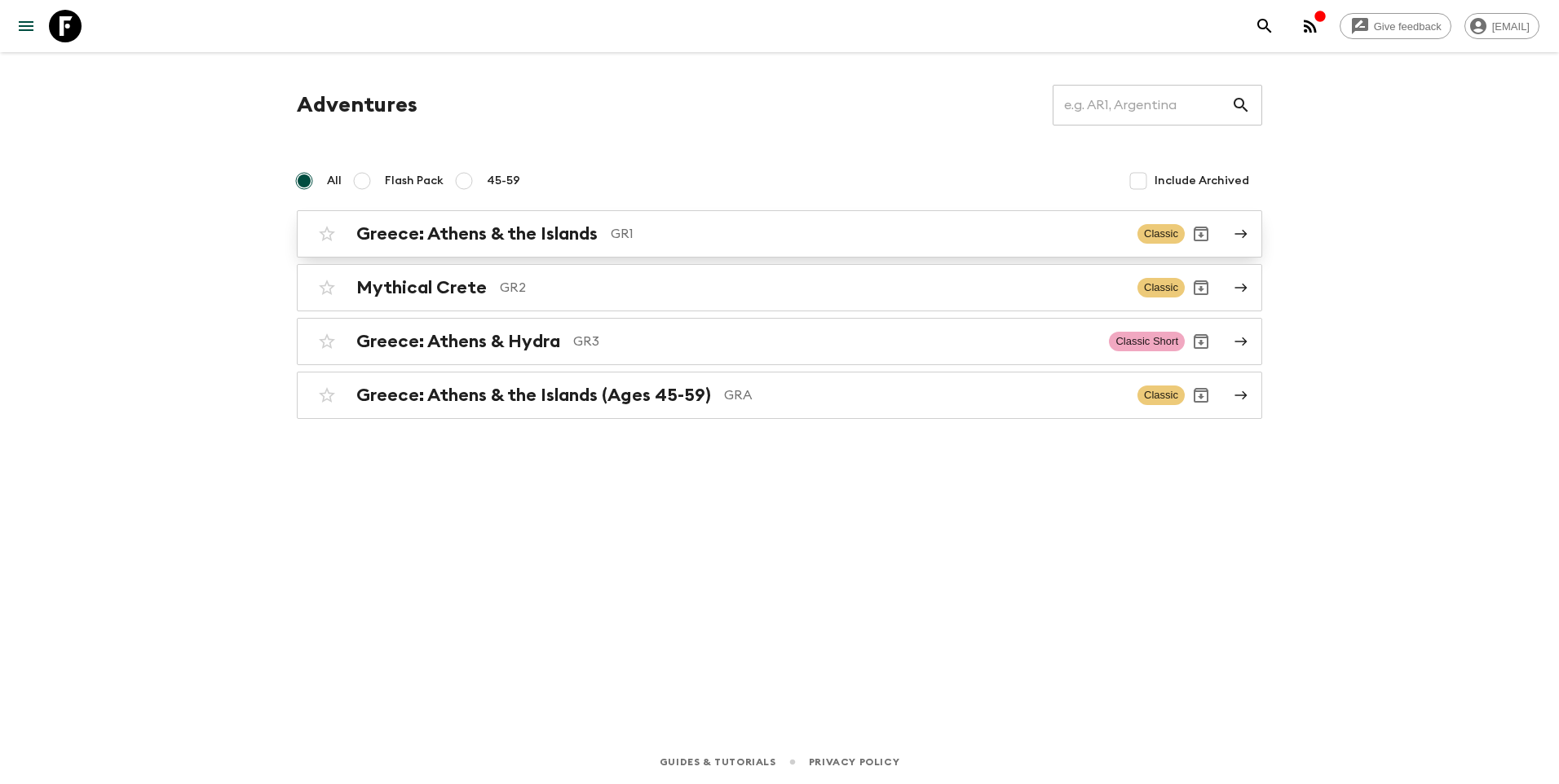 click on "Greece: Athens & the Islands" at bounding box center [477, 234] 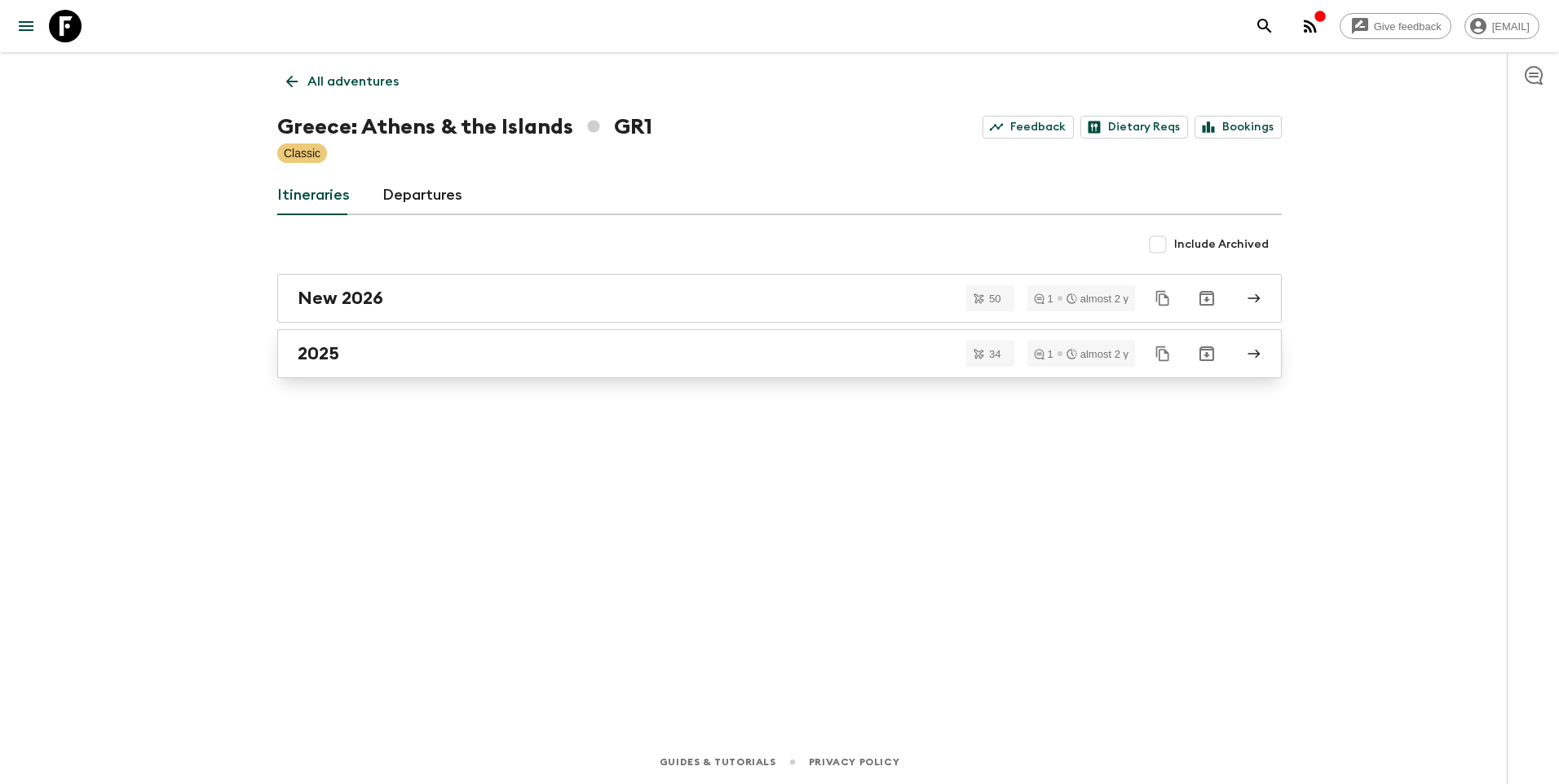 click on "2025" at bounding box center (318, 354) 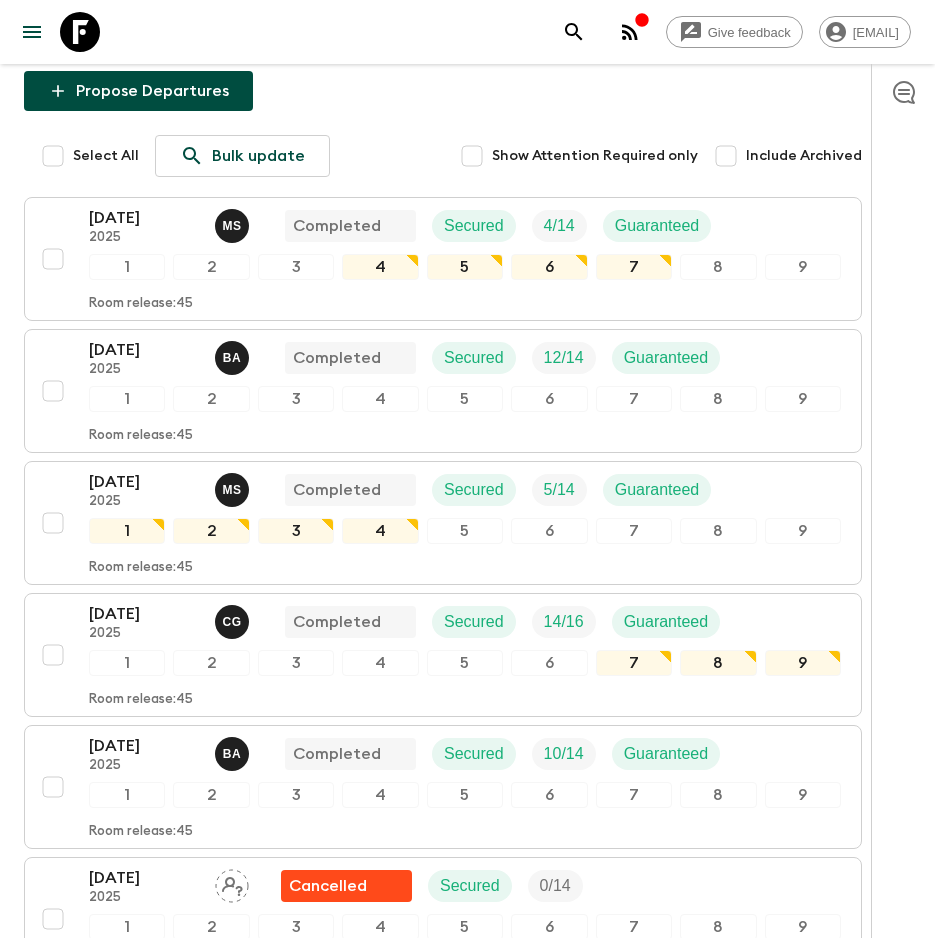 scroll, scrollTop: 0, scrollLeft: 0, axis: both 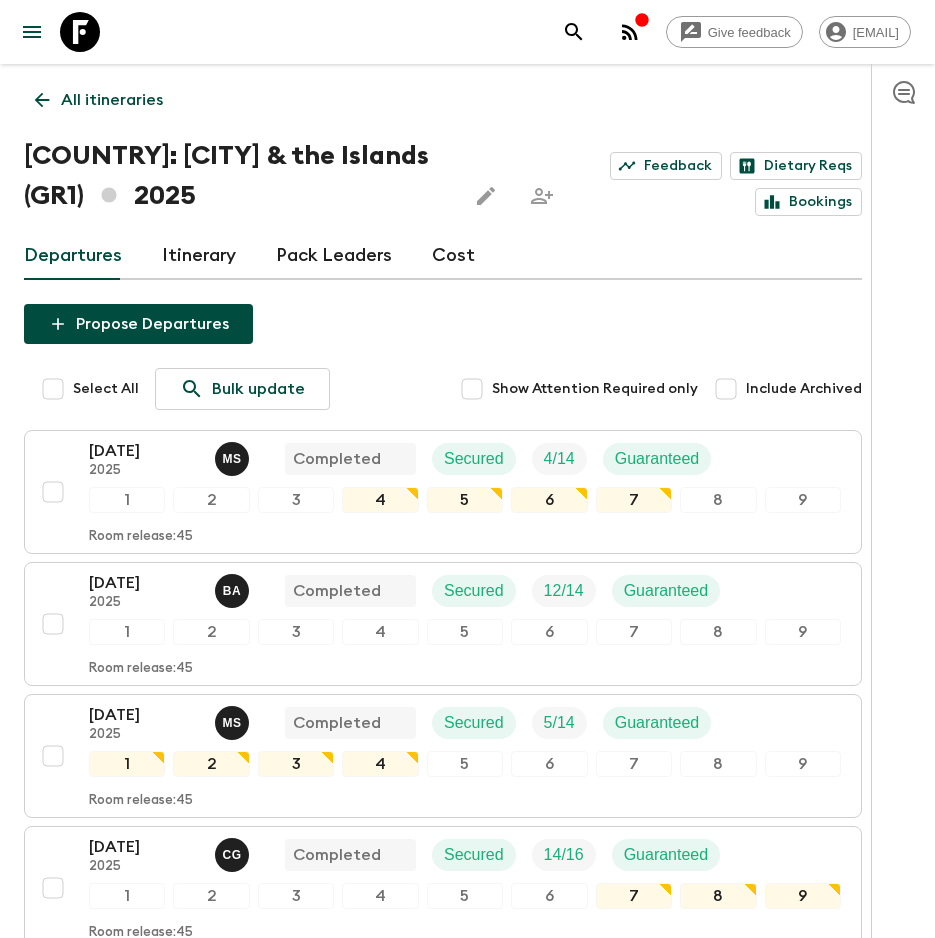 click on "All itineraries" at bounding box center (112, 100) 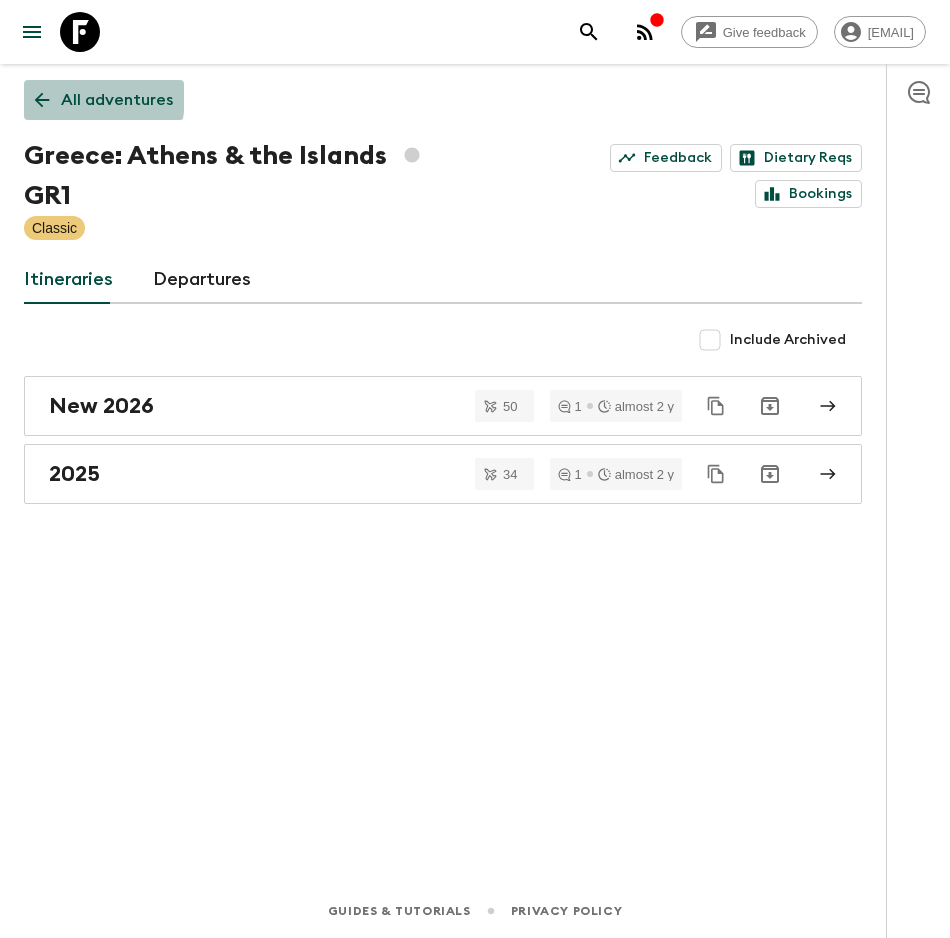 click on "All adventures" at bounding box center [117, 100] 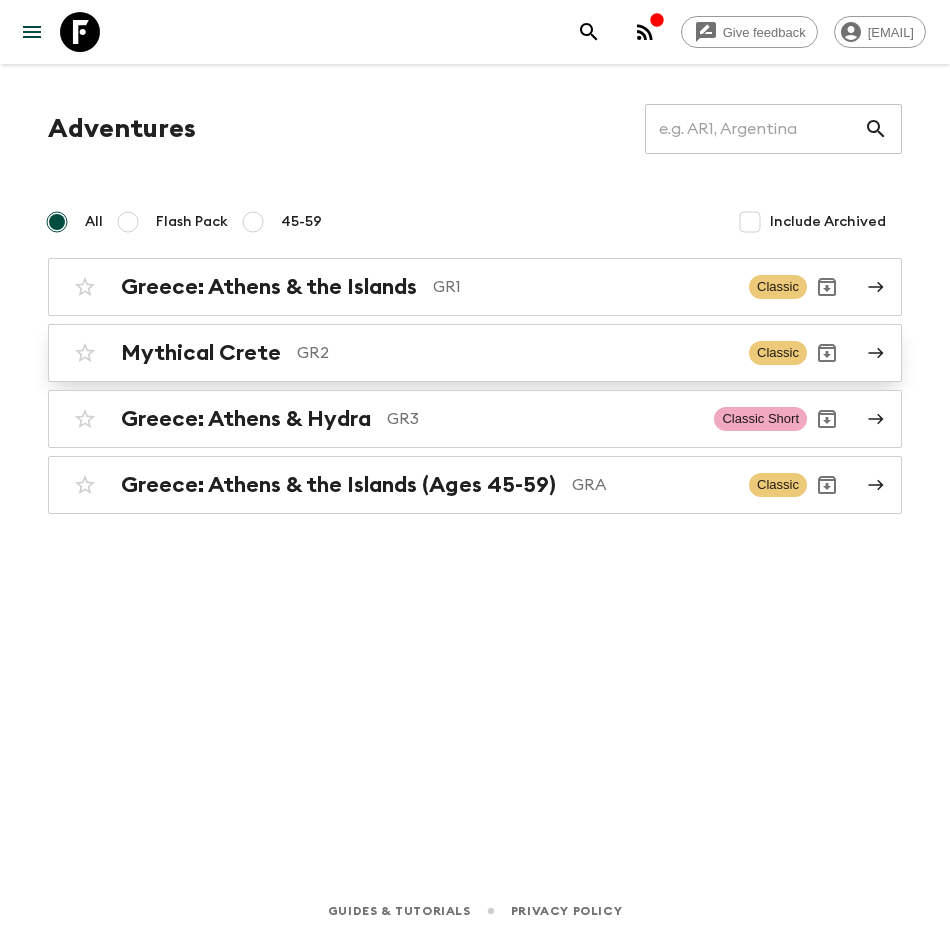 click on "Mythical Crete" at bounding box center (201, 353) 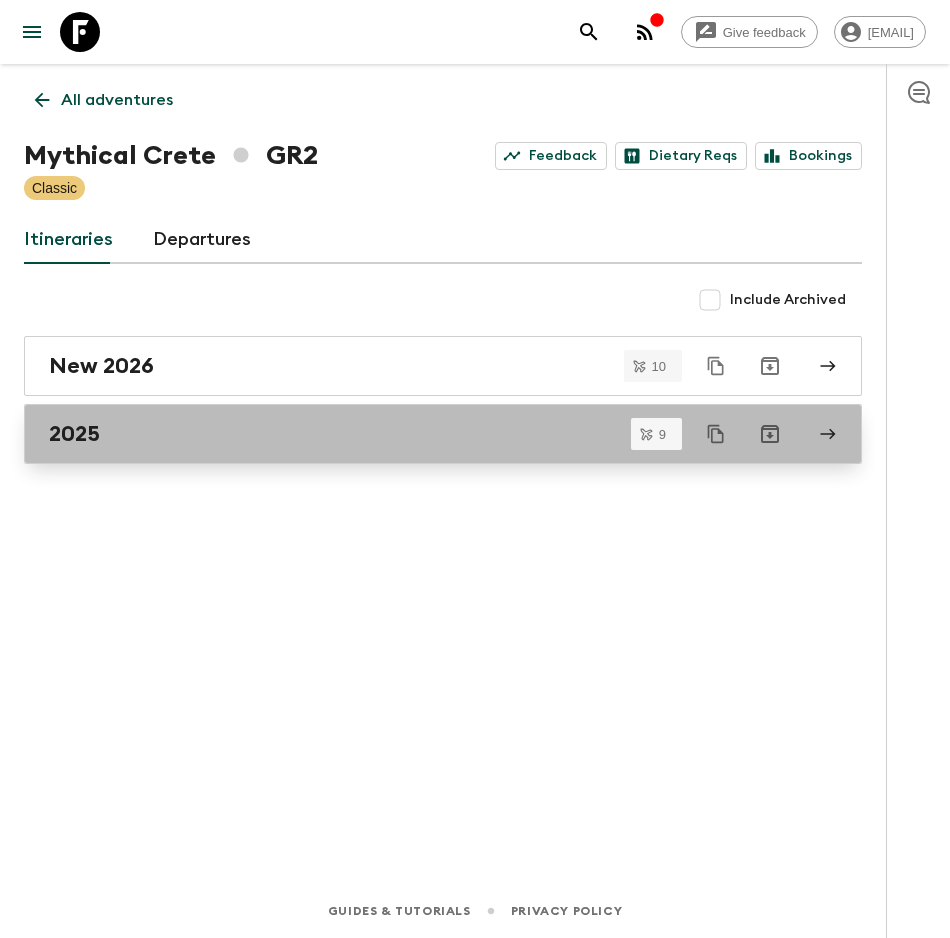 click on "2025" at bounding box center [74, 434] 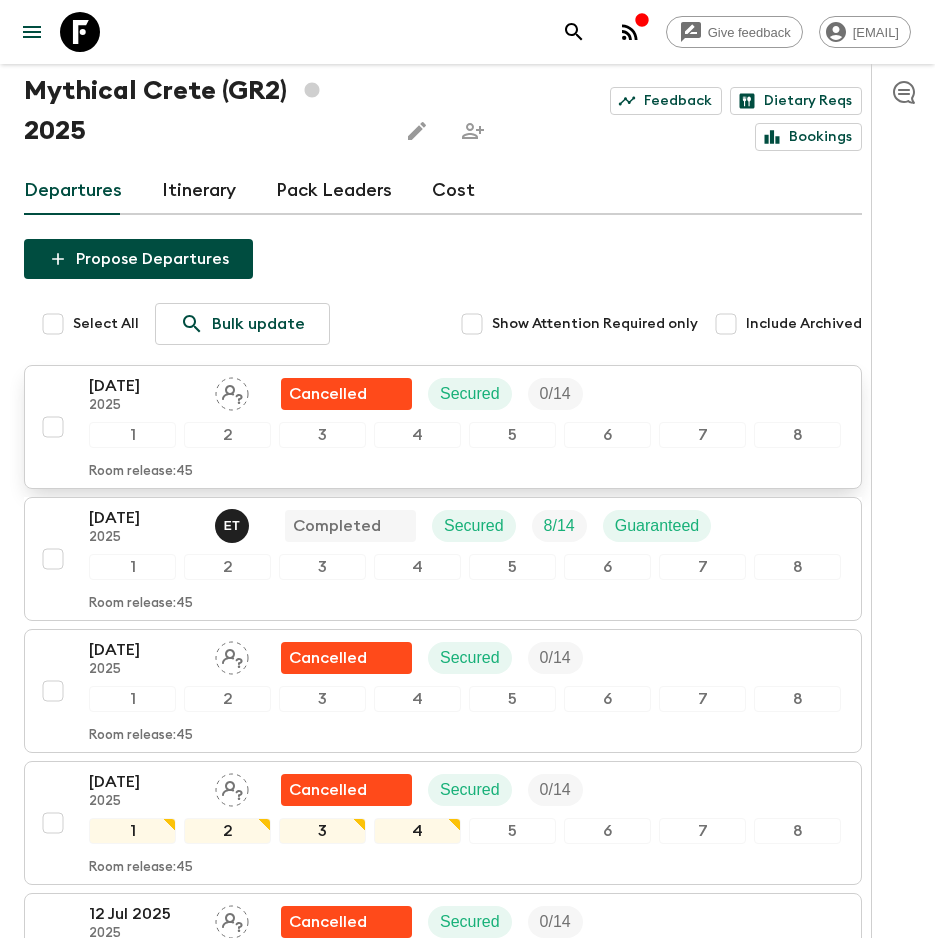 scroll, scrollTop: 0, scrollLeft: 0, axis: both 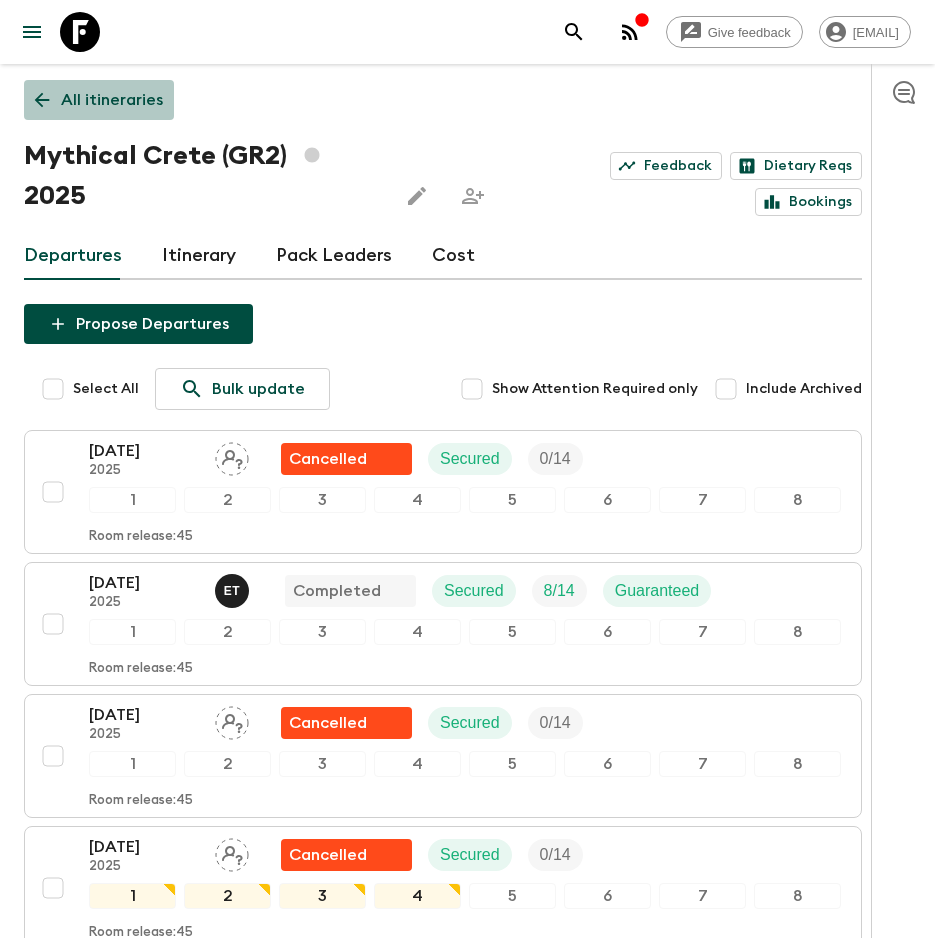 click on "All itineraries" at bounding box center (112, 100) 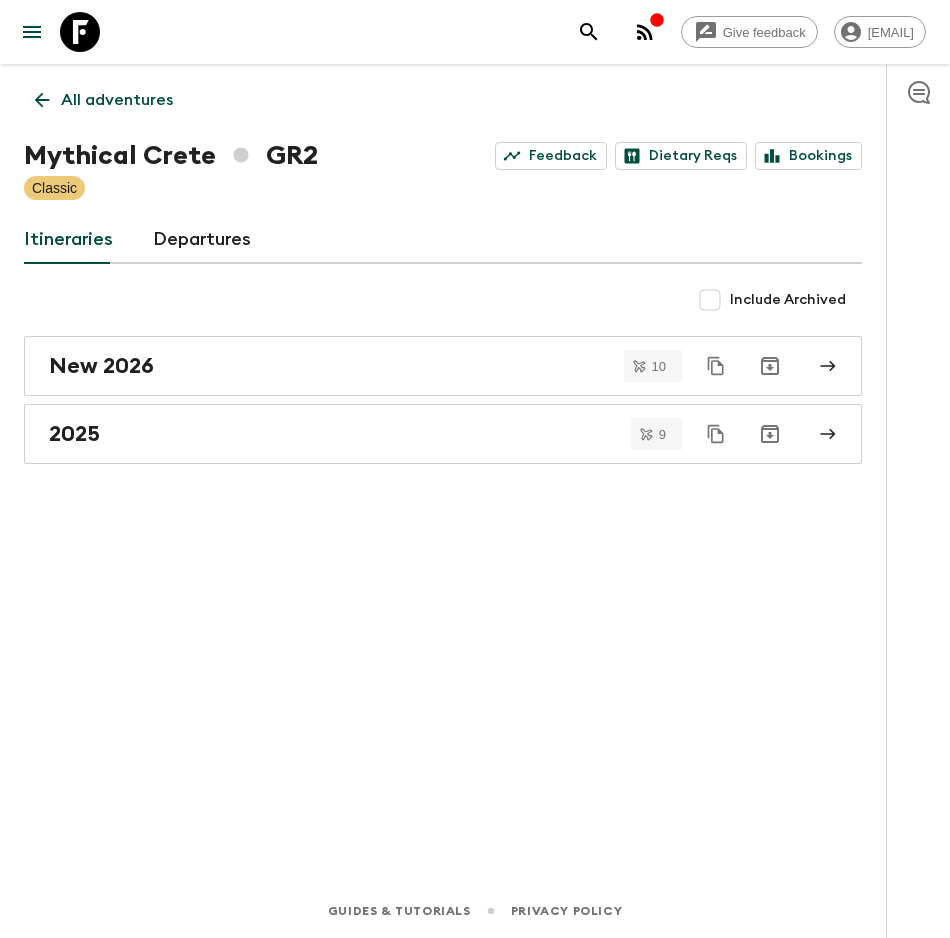 click on "All adventures" at bounding box center (117, 100) 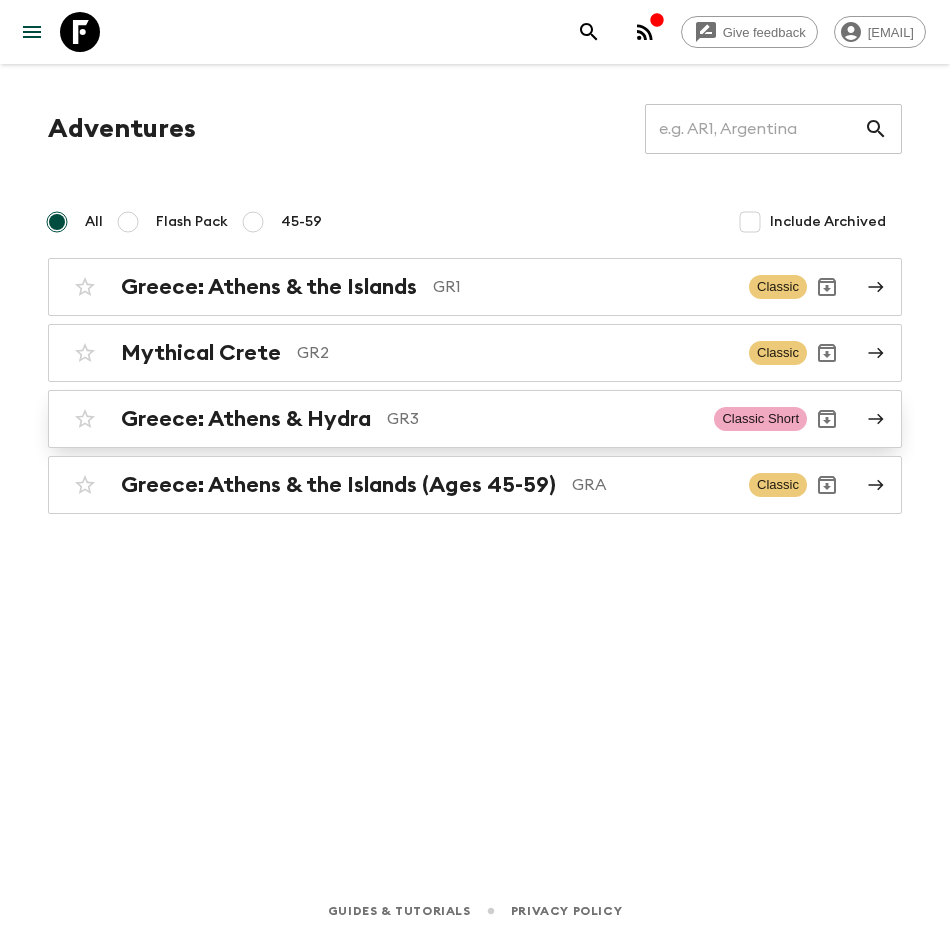 click on "Greece: Athens & Hydra" at bounding box center (246, 419) 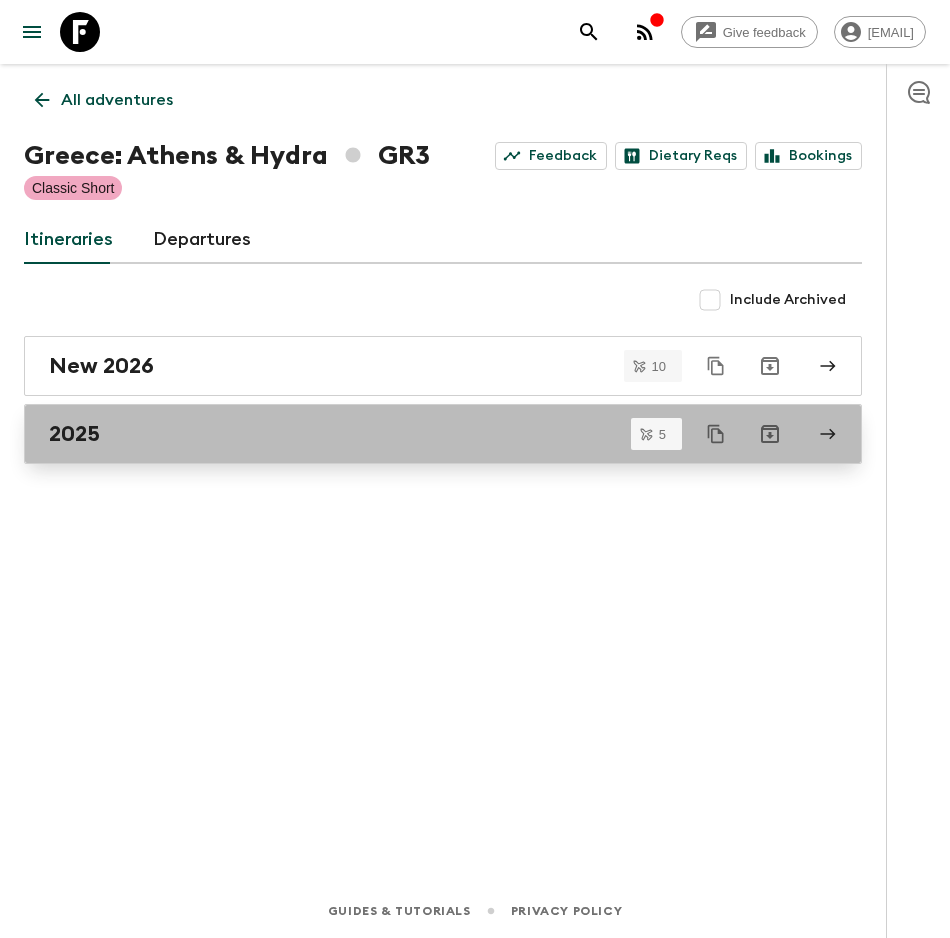 click on "2025" at bounding box center [74, 434] 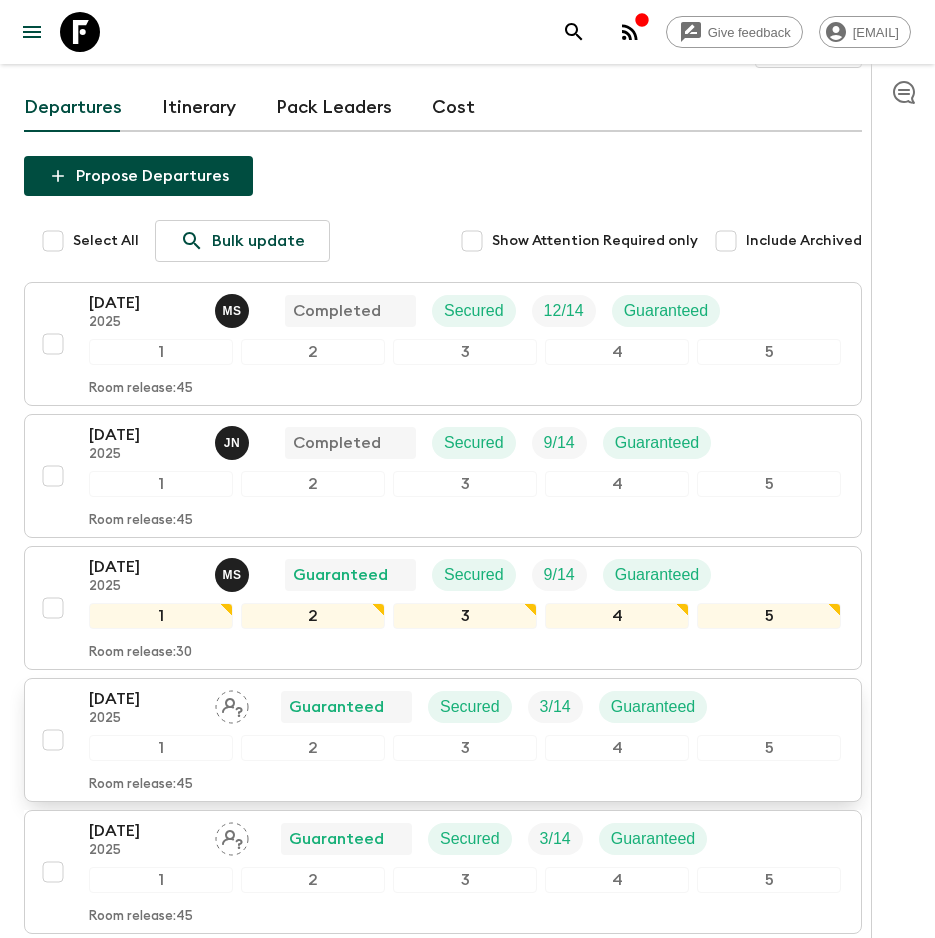 scroll, scrollTop: 0, scrollLeft: 0, axis: both 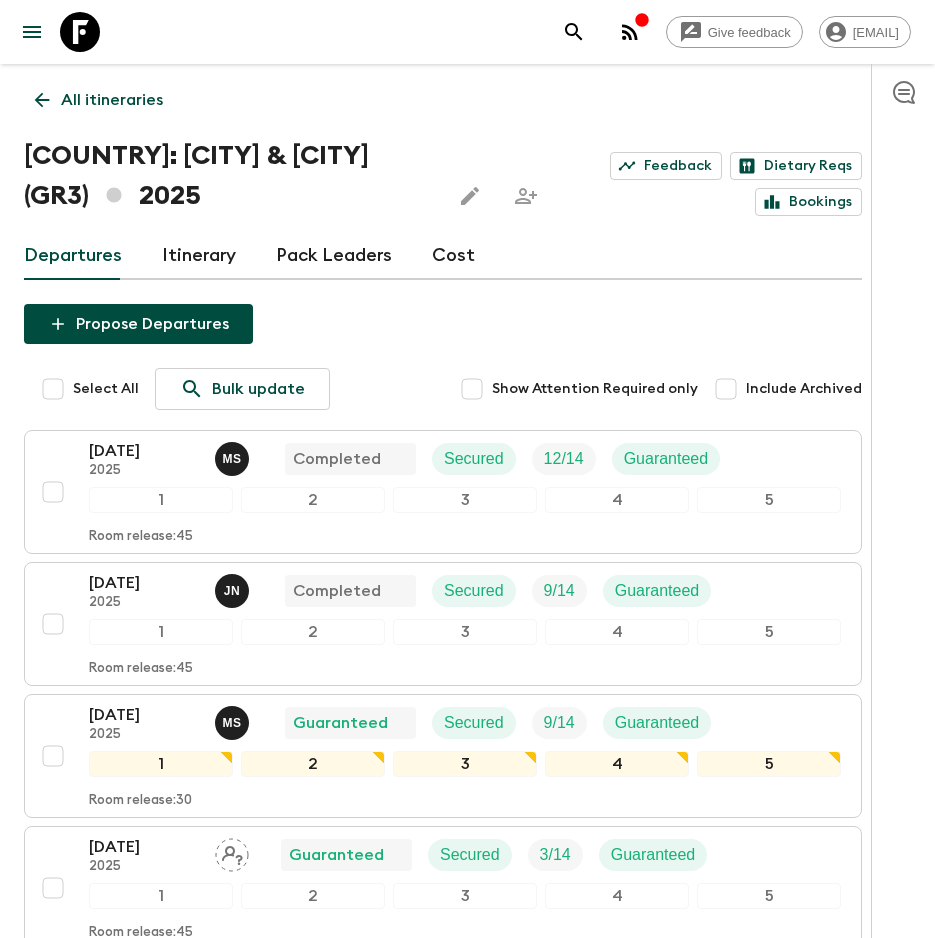 click on "All itineraries" at bounding box center [112, 100] 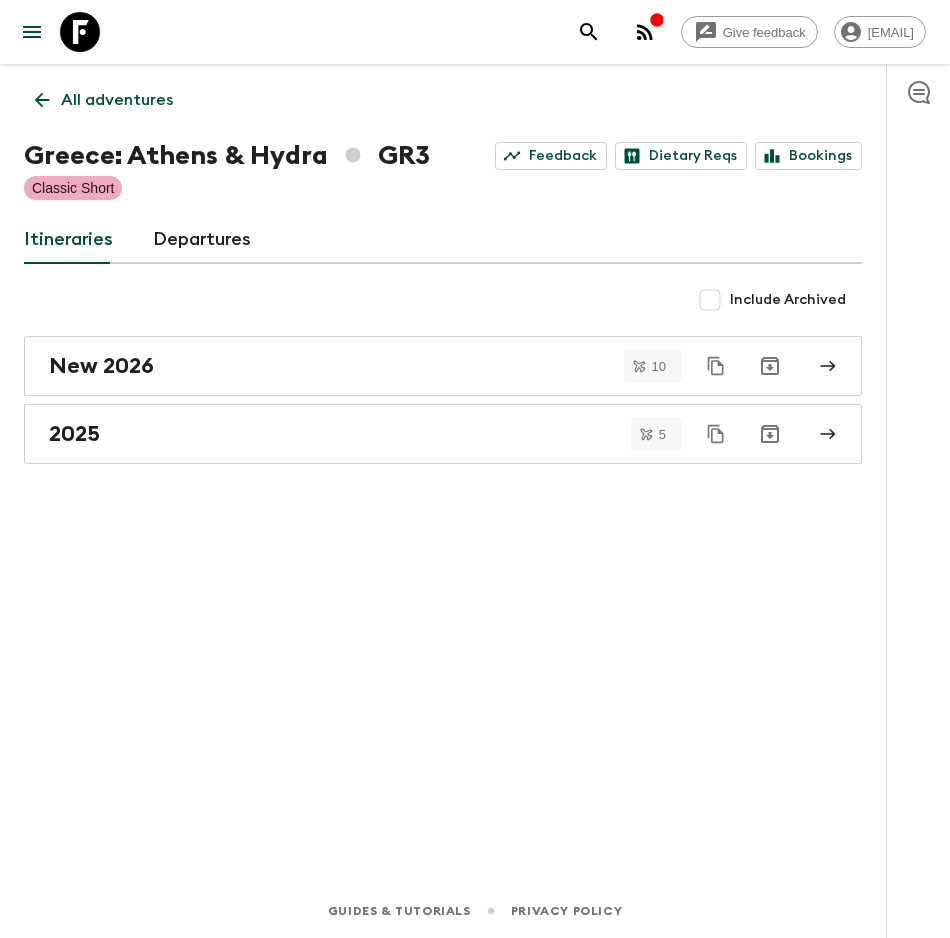click on "All adventures" at bounding box center [117, 100] 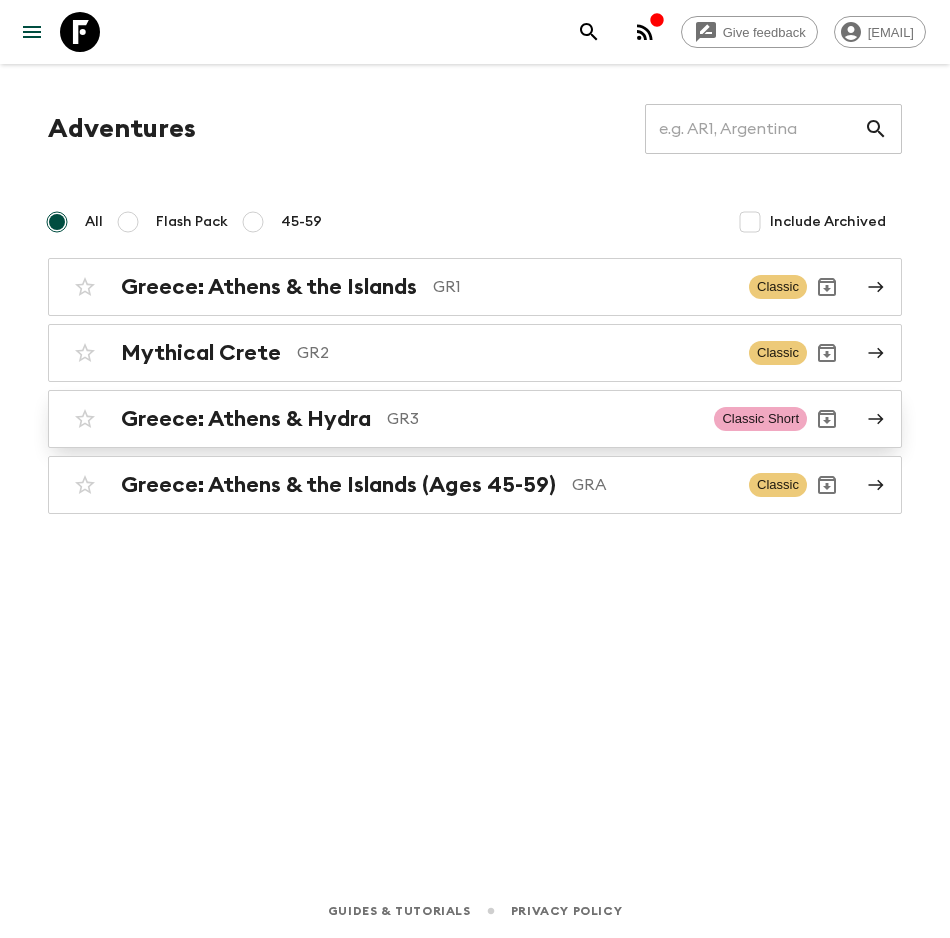 click on "Greece: Athens & Hydra" at bounding box center [246, 419] 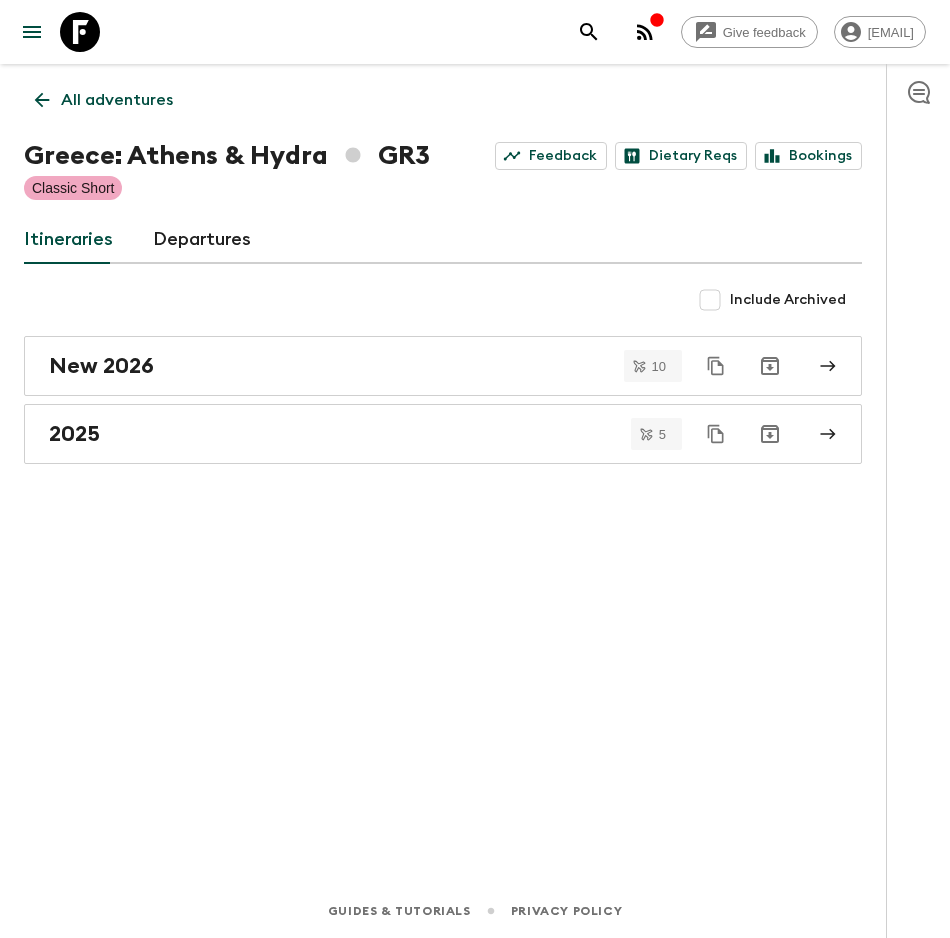 click on "All adventures" at bounding box center [117, 100] 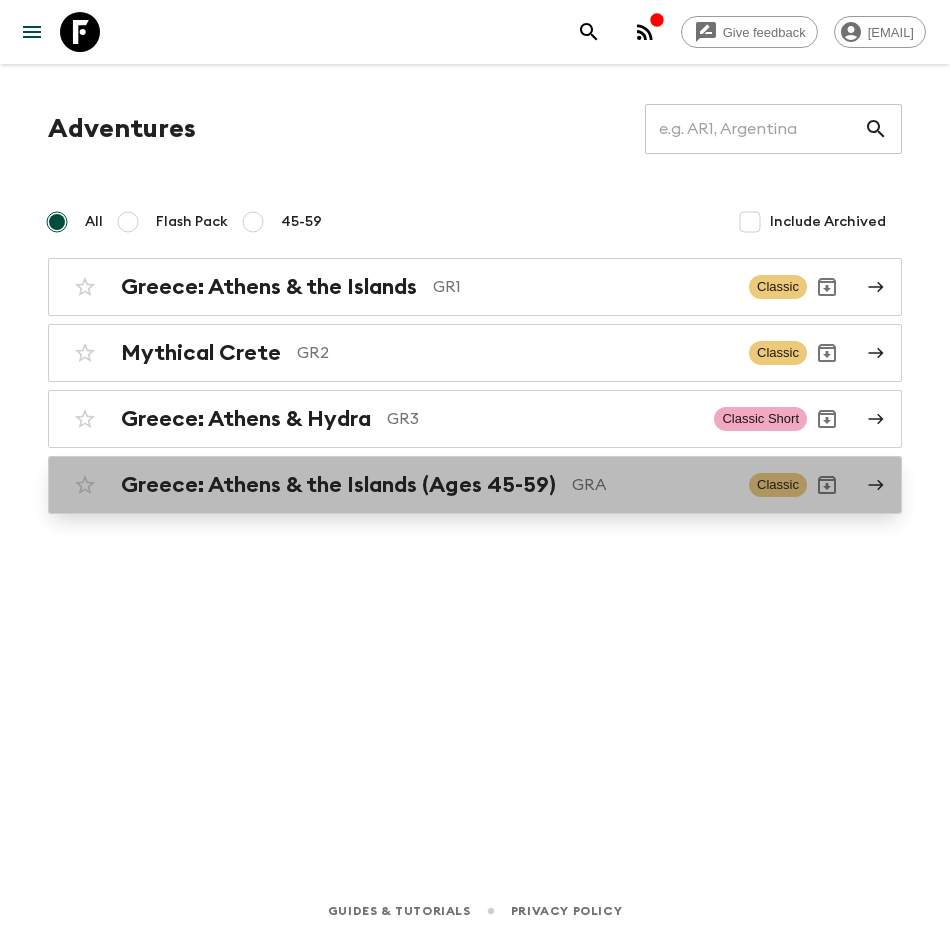 click on "Greece: Athens & the Islands (Ages 45-59)" at bounding box center [338, 485] 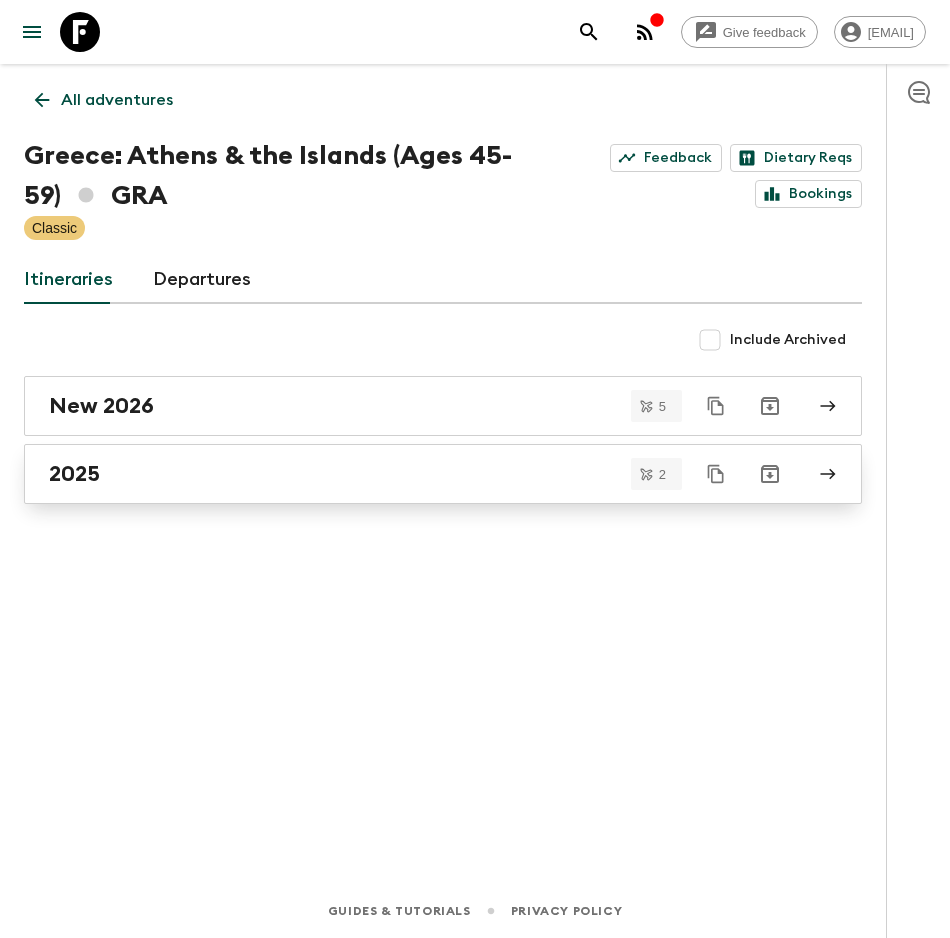click on "2025" at bounding box center (74, 474) 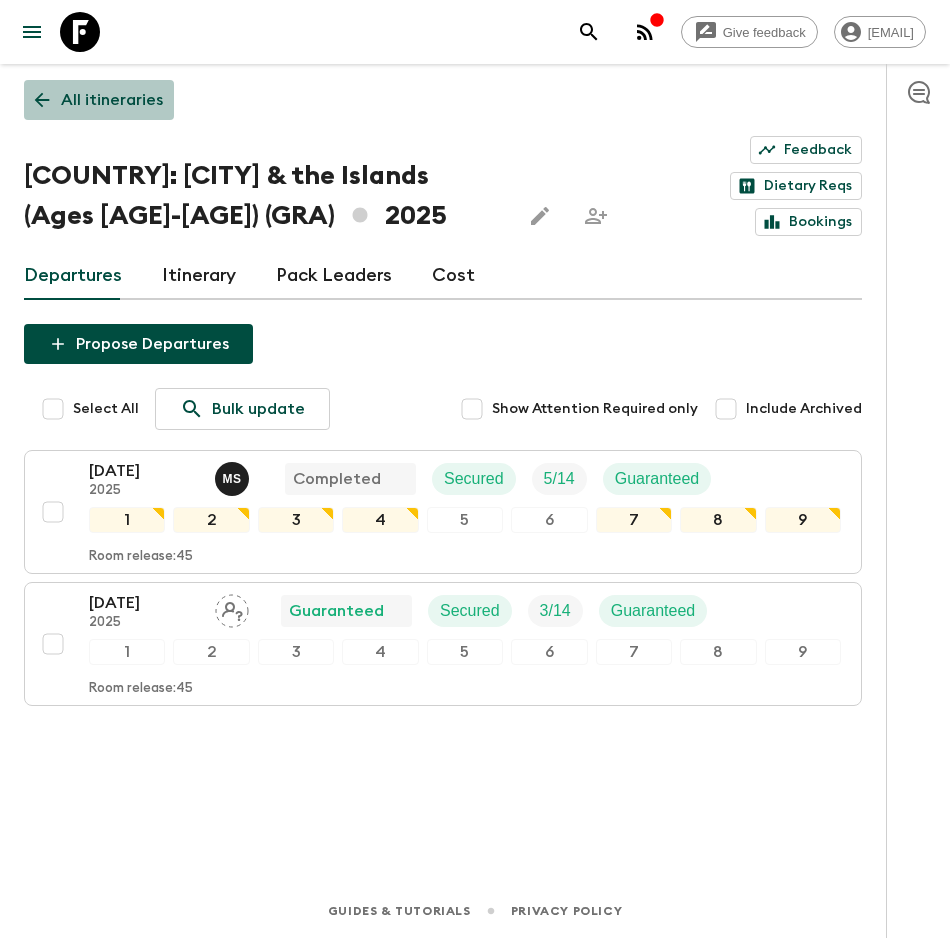 click on "All itineraries" at bounding box center [112, 100] 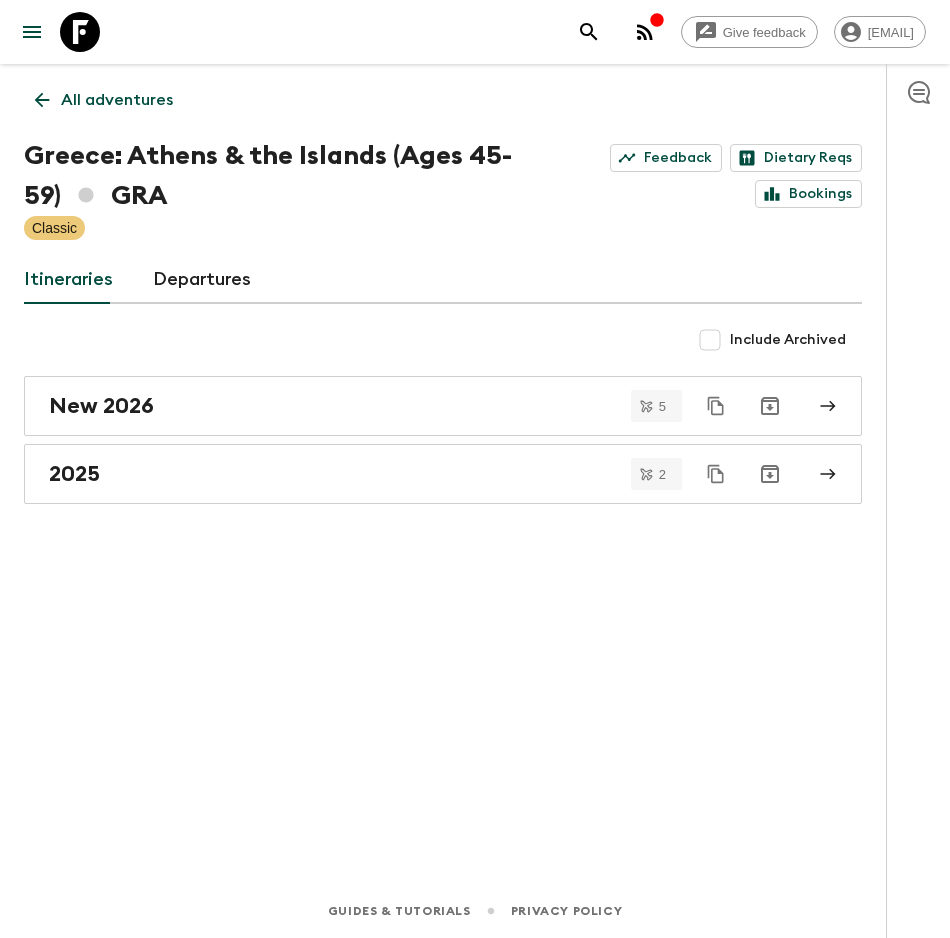 click on "All adventures" at bounding box center (117, 100) 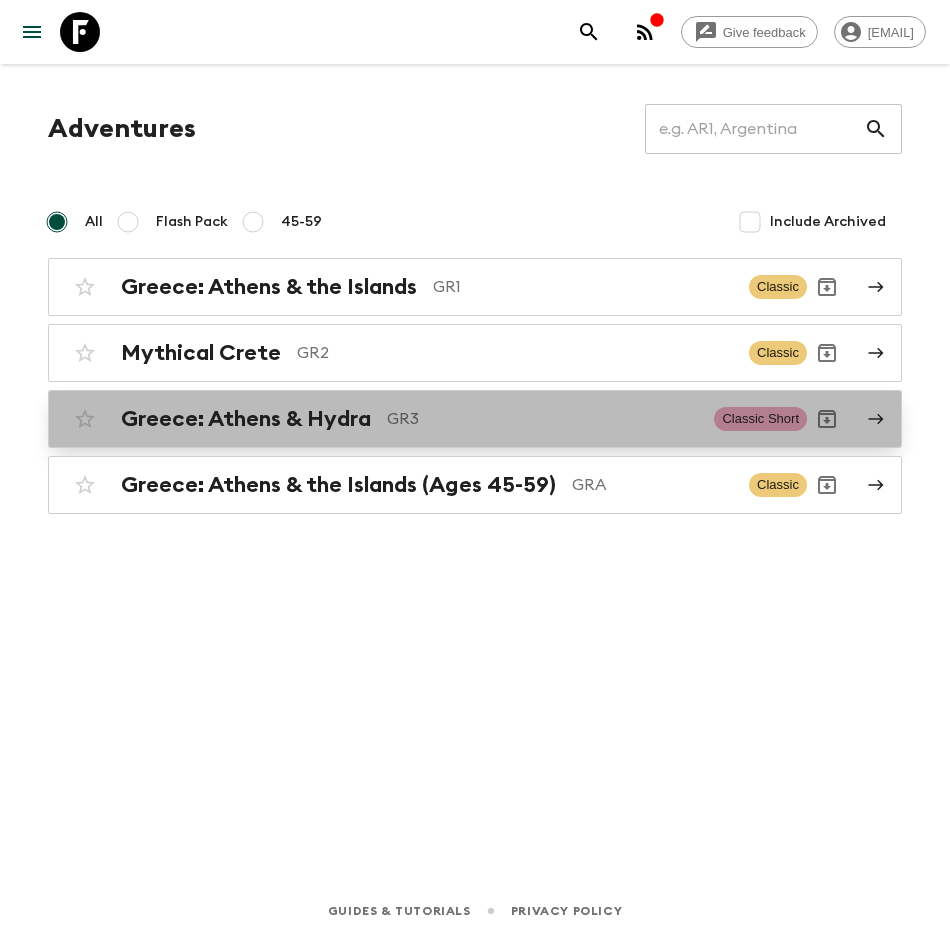 click on "Greece: Athens & Hydra" at bounding box center [246, 419] 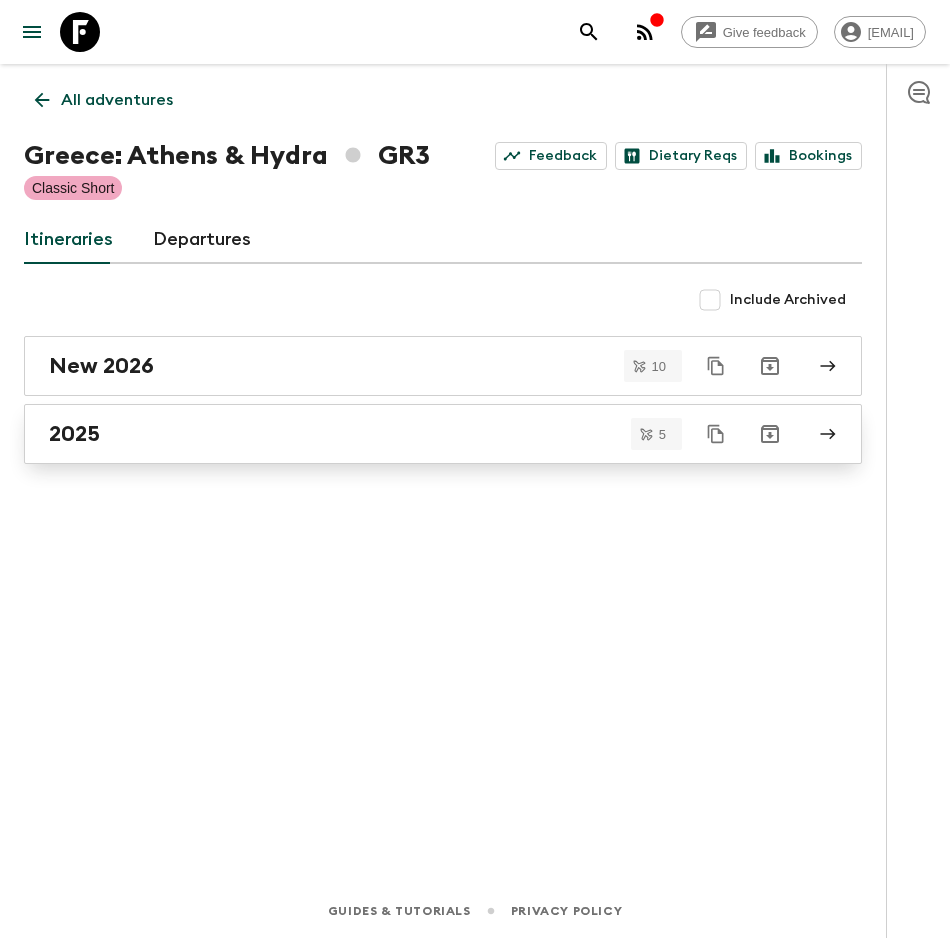click on "2025" at bounding box center (74, 434) 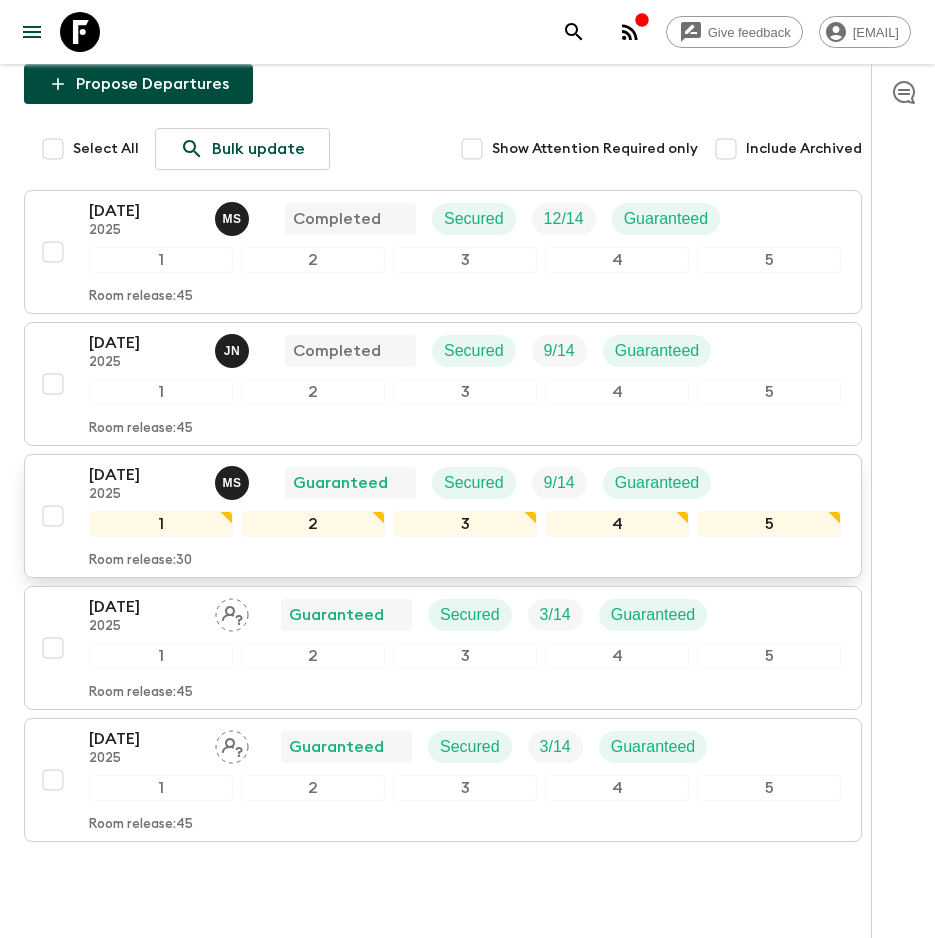 scroll, scrollTop: 326, scrollLeft: 0, axis: vertical 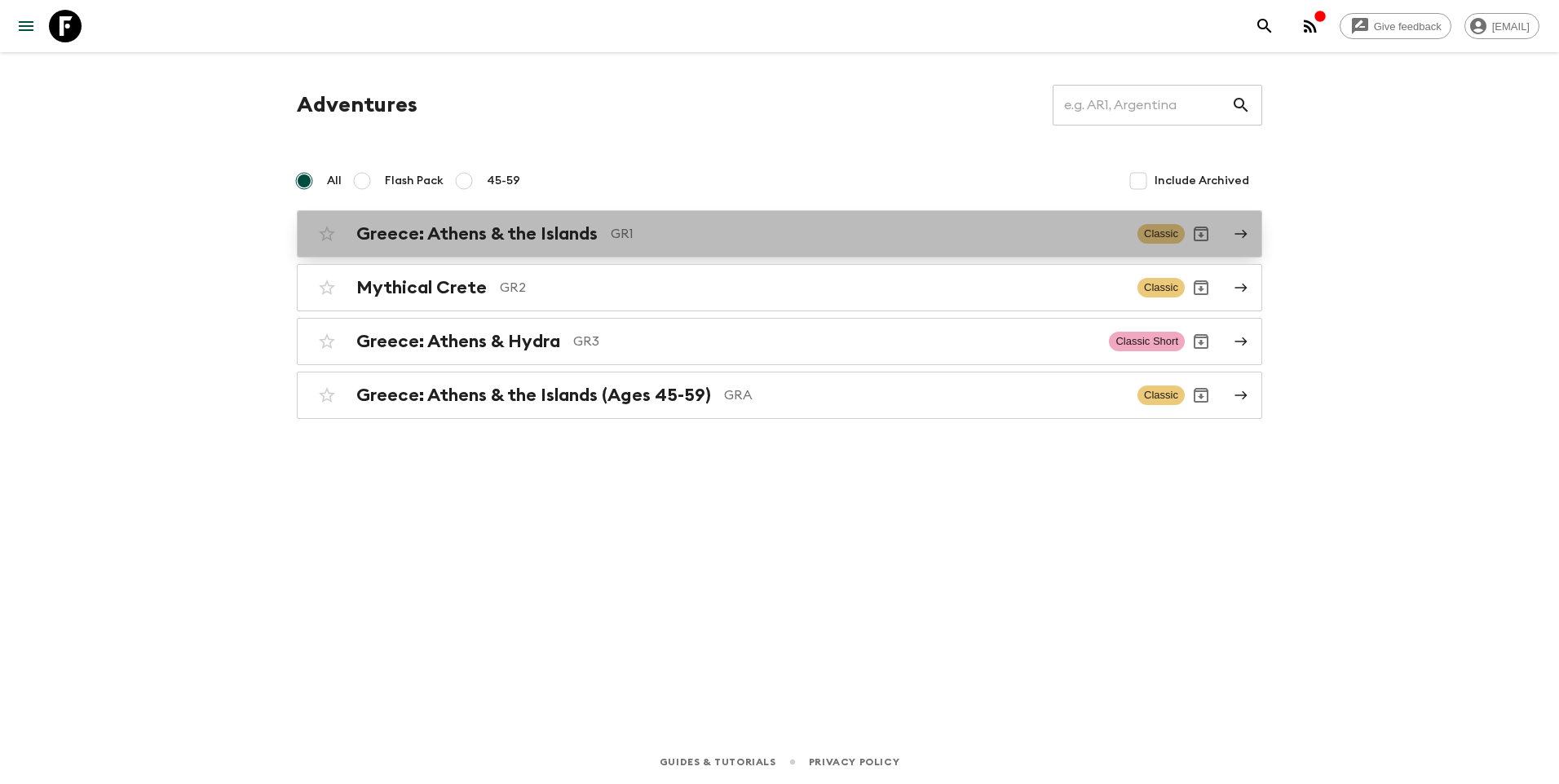 click on "Greece: Athens & the Islands" at bounding box center (477, 234) 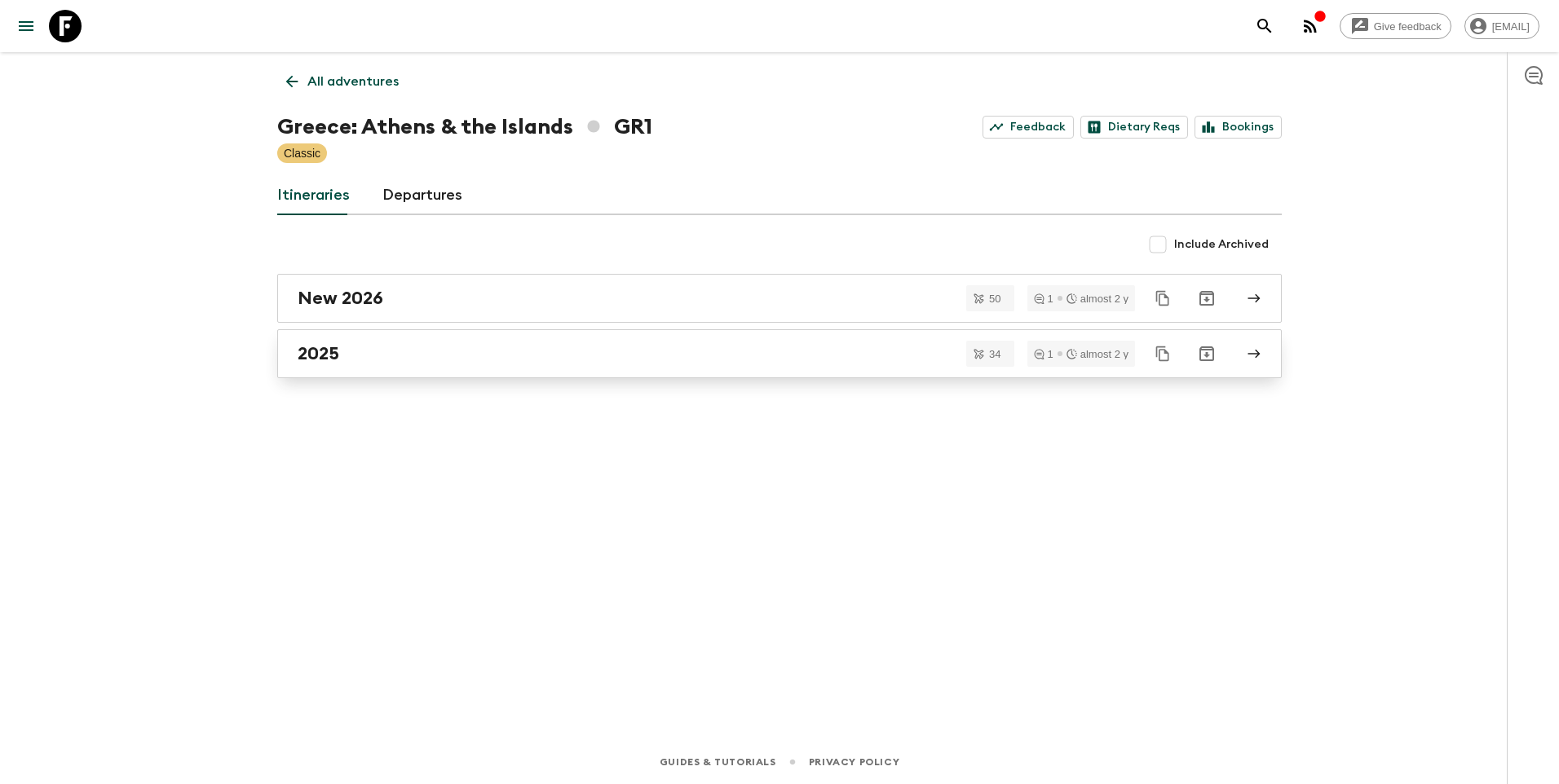 click on "2025" at bounding box center [318, 354] 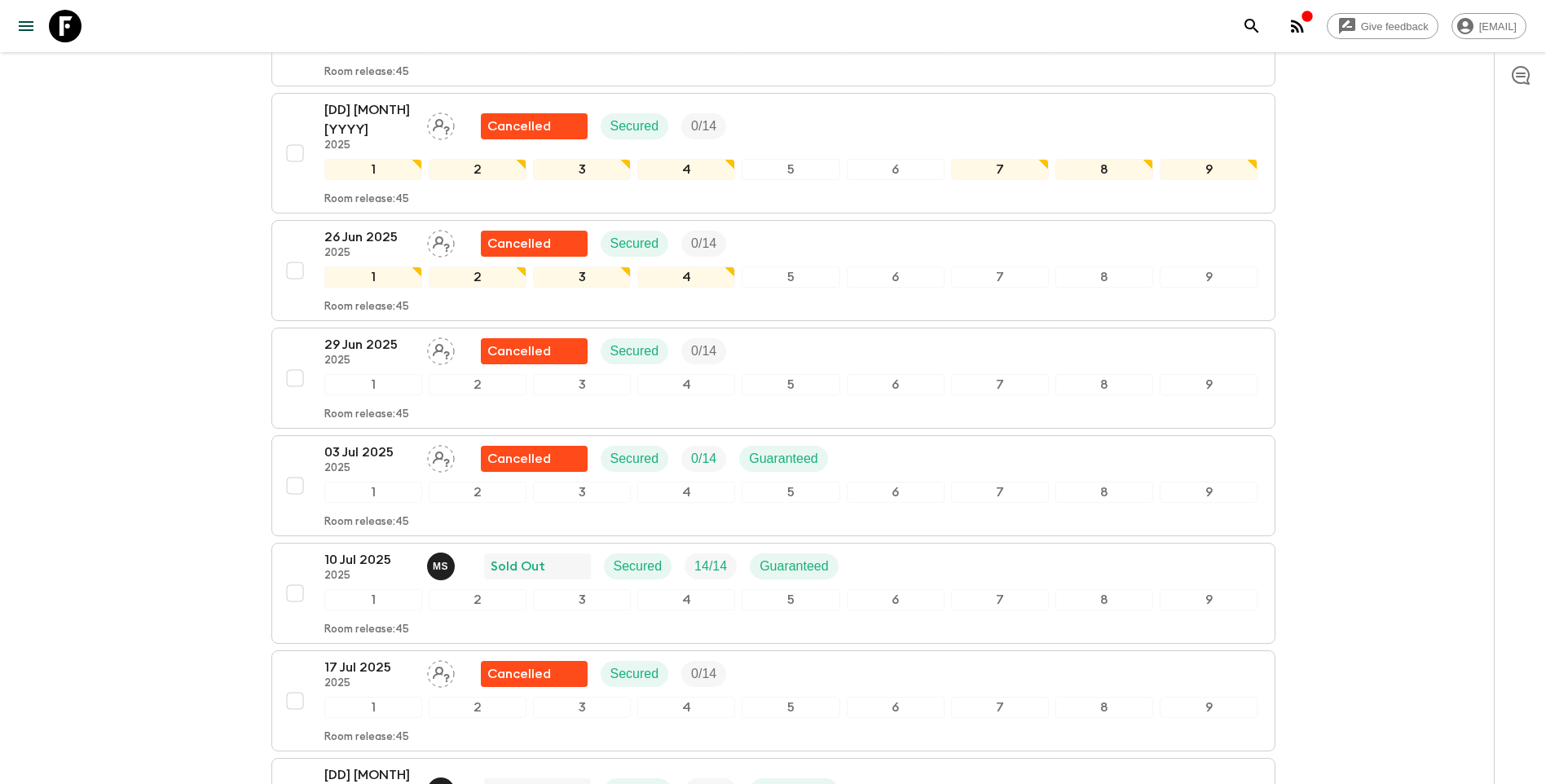 scroll, scrollTop: 1304, scrollLeft: 0, axis: vertical 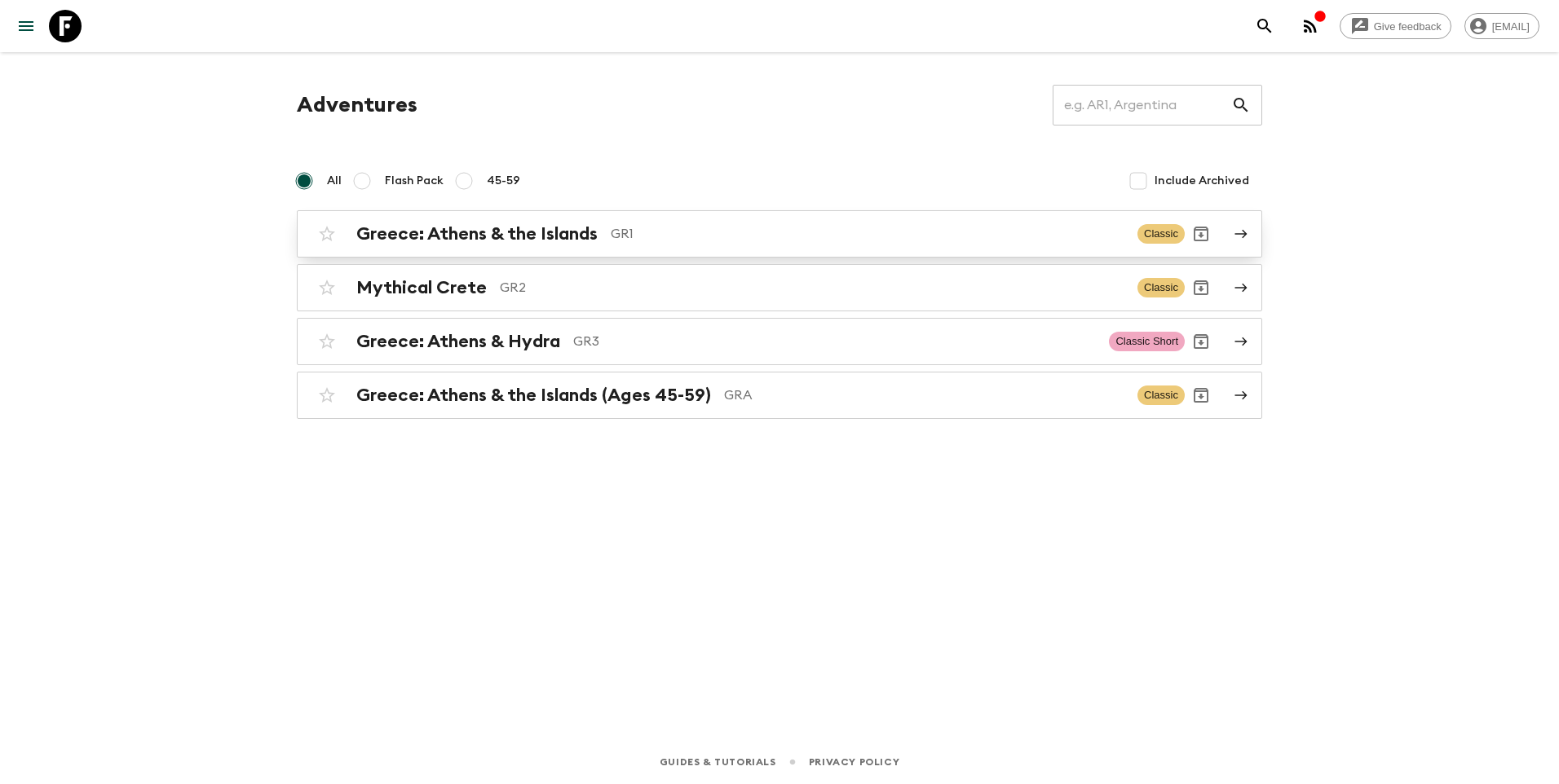 click on "Greece: Athens & the Islands" at bounding box center (477, 234) 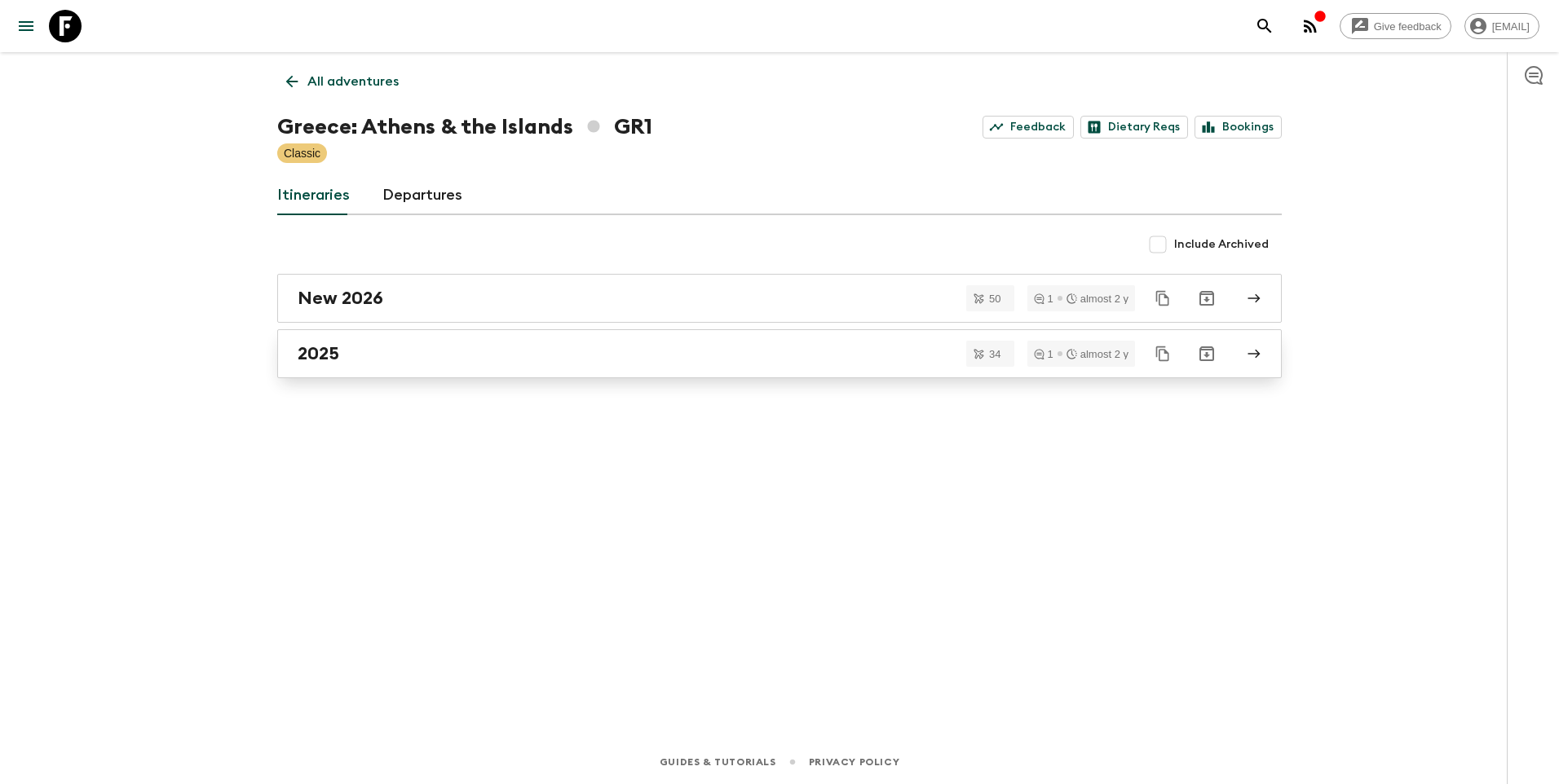 click on "2025" at bounding box center [318, 354] 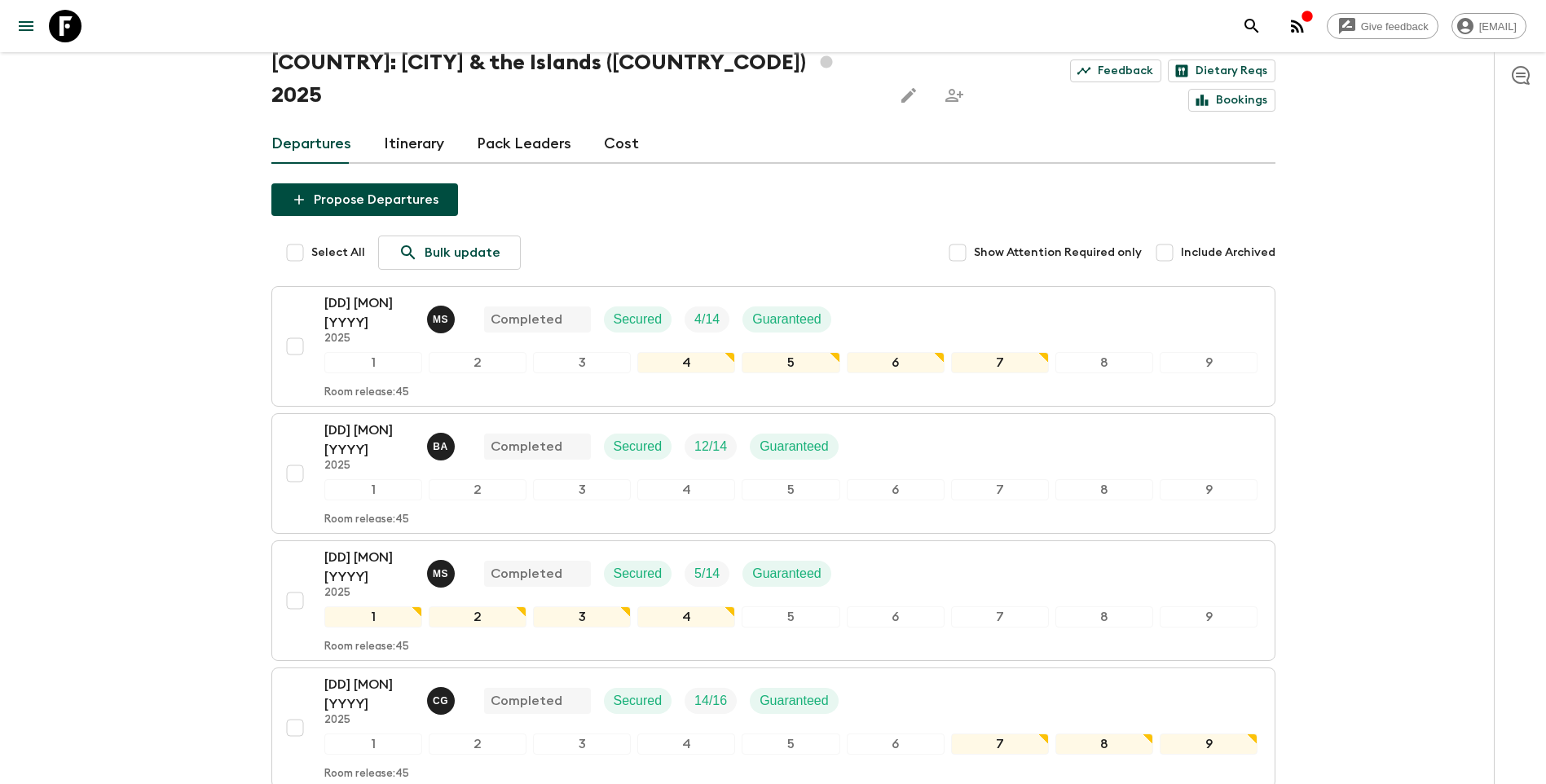 scroll, scrollTop: 0, scrollLeft: 0, axis: both 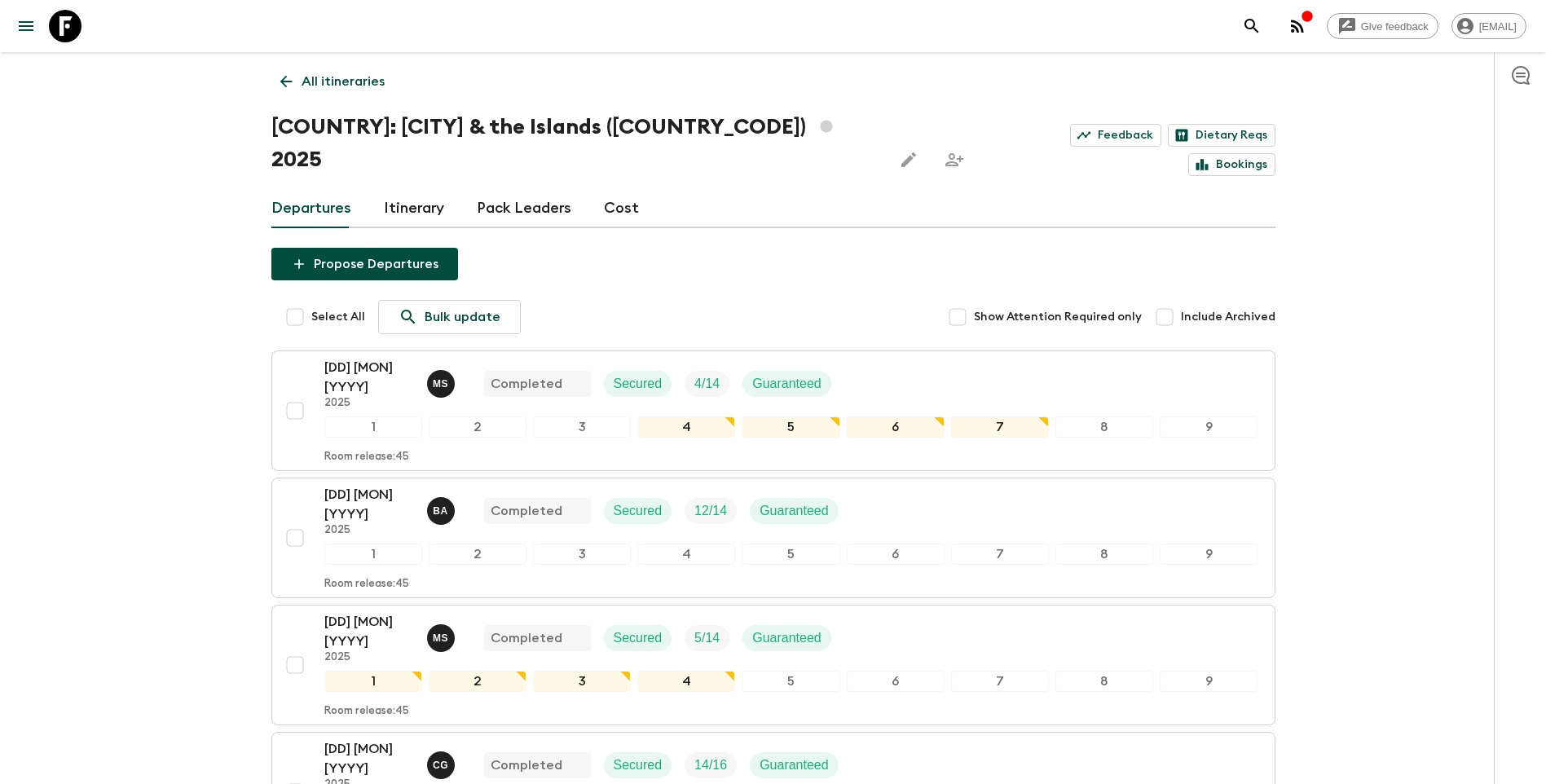 click on "All itineraries" at bounding box center (343, 81) 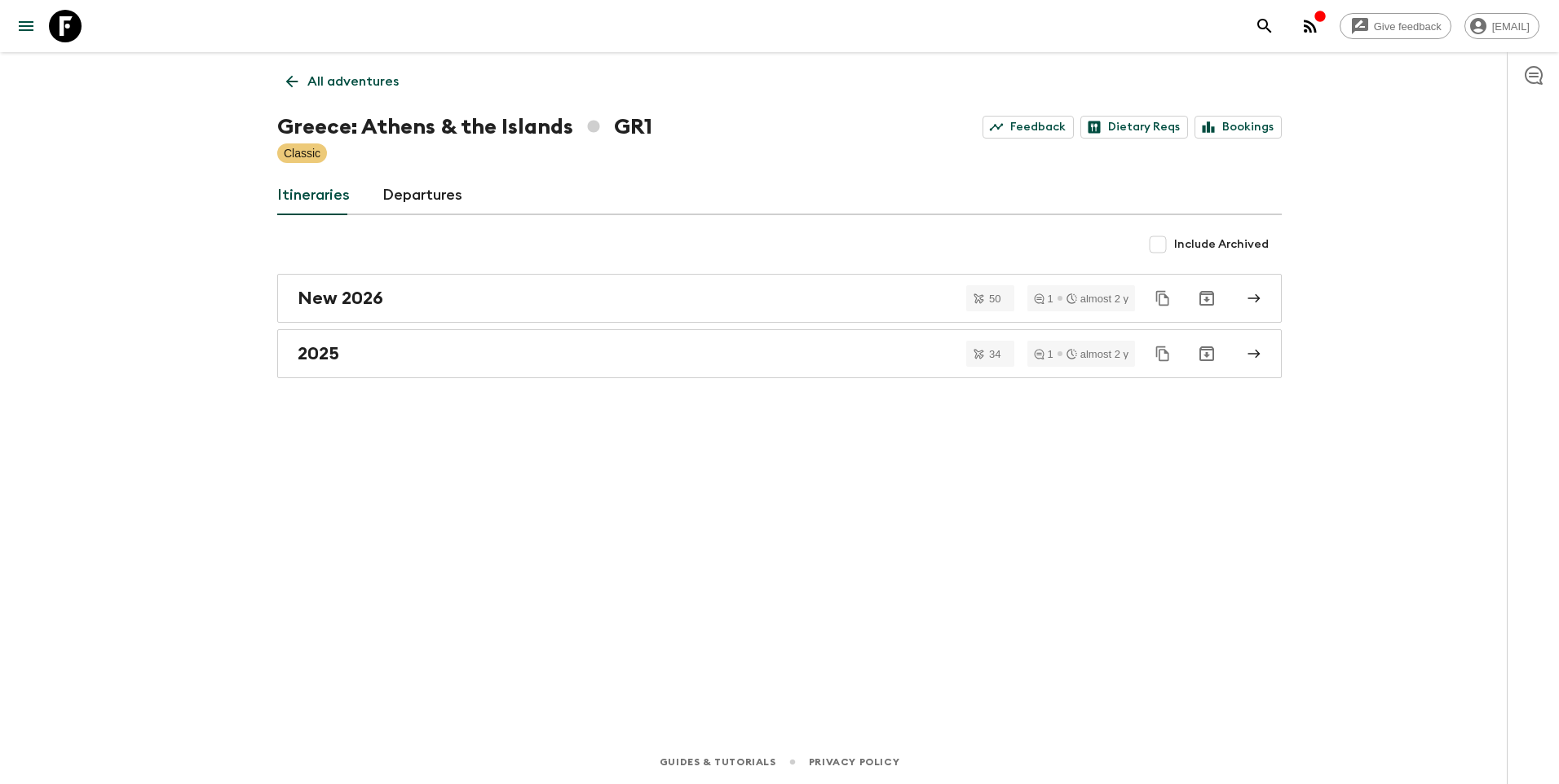 click on "All adventures" at bounding box center (353, 81) 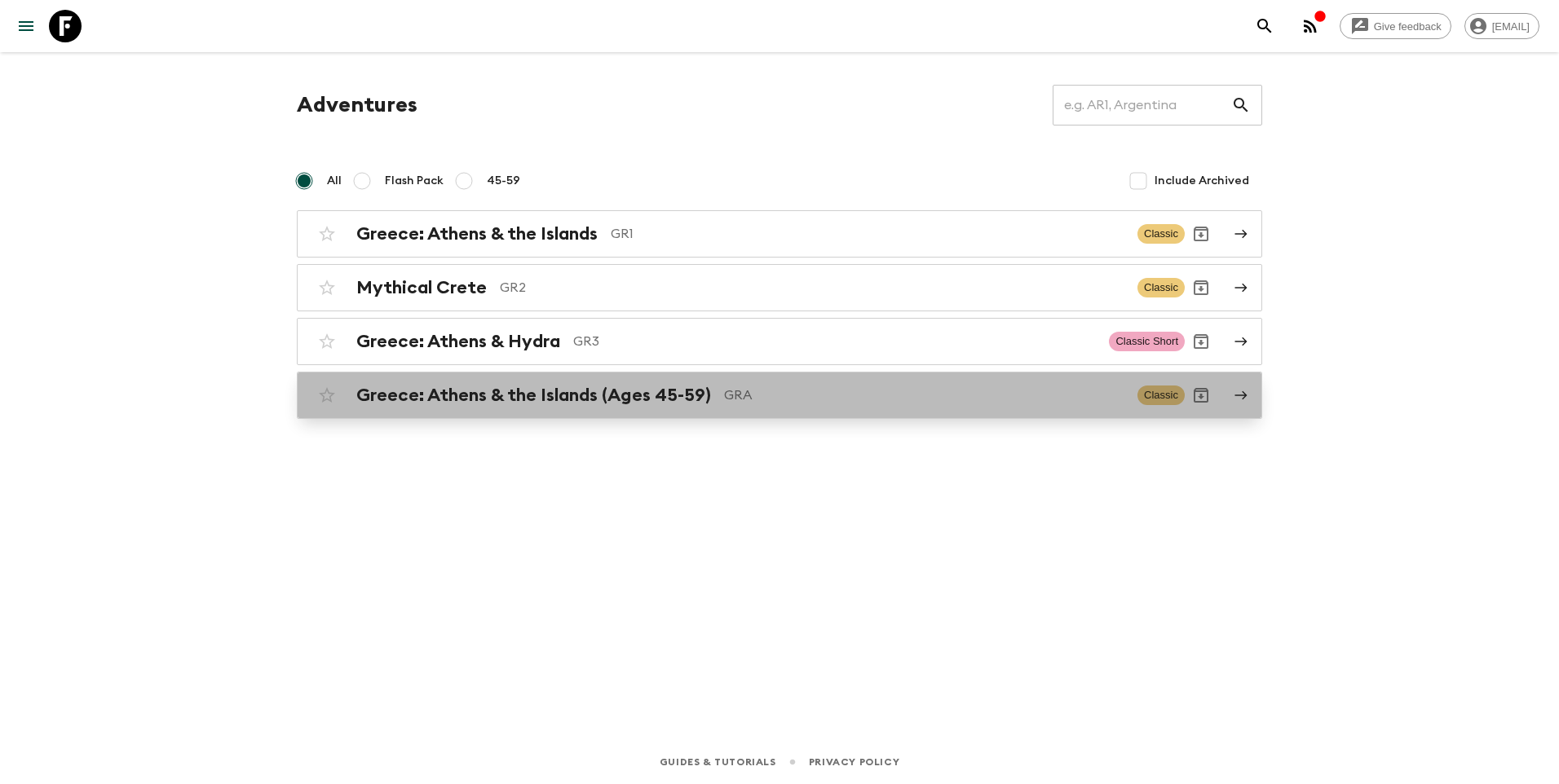 click on "Greece: Athens & the Islands (Ages 45-59)" at bounding box center [533, 395] 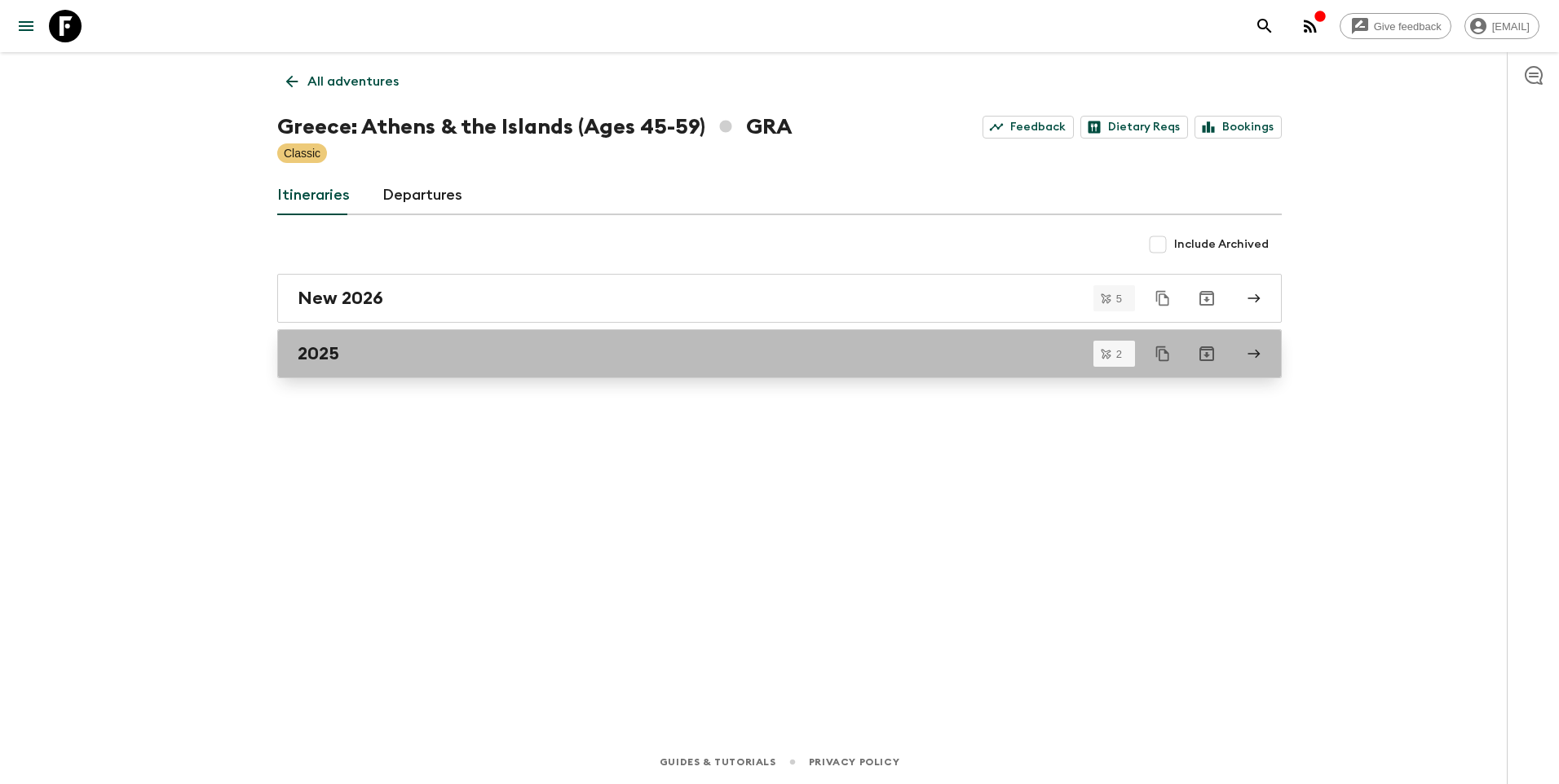 click on "2025" at bounding box center [318, 354] 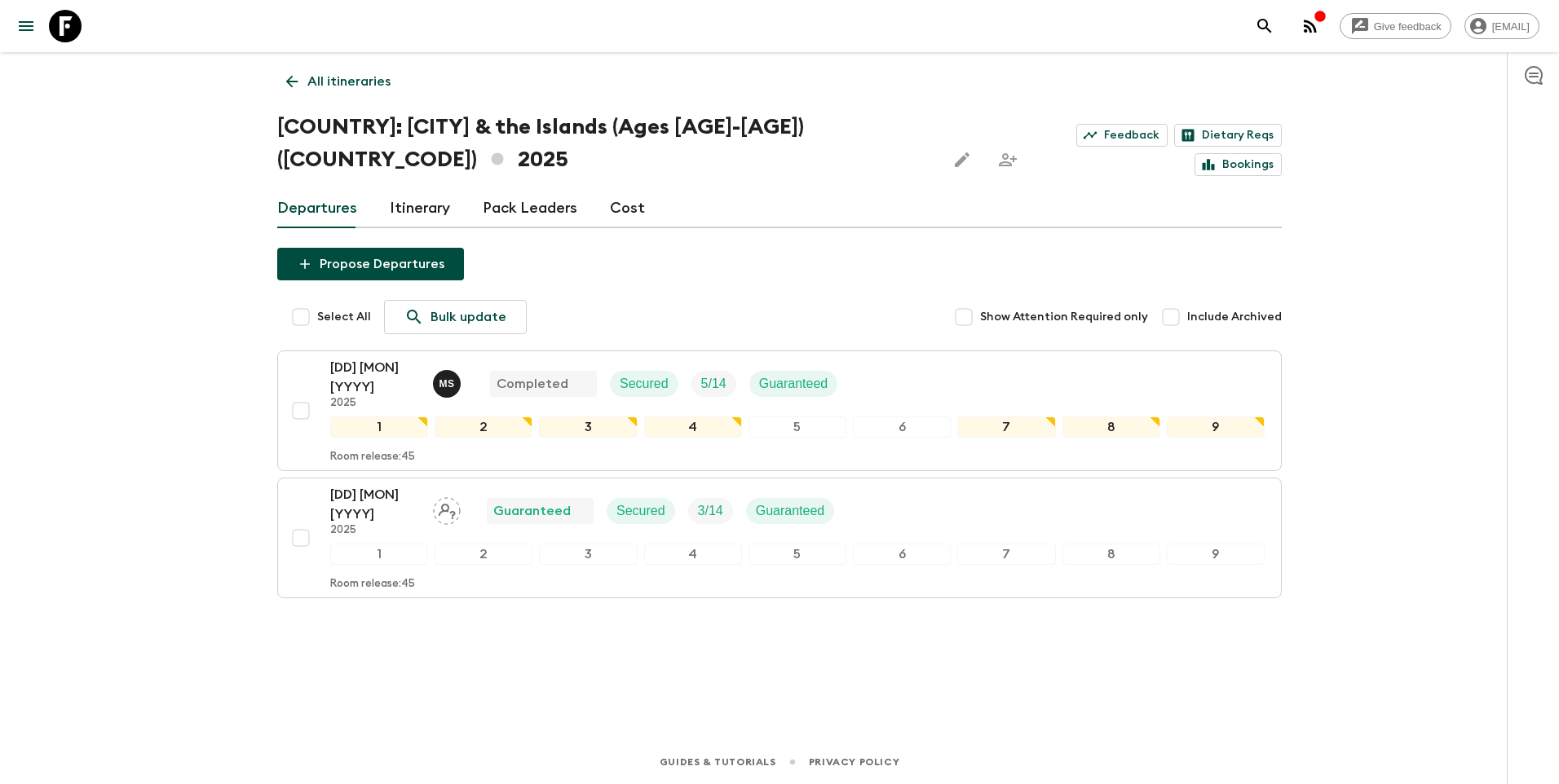 click on "All itineraries" at bounding box center [338, 81] 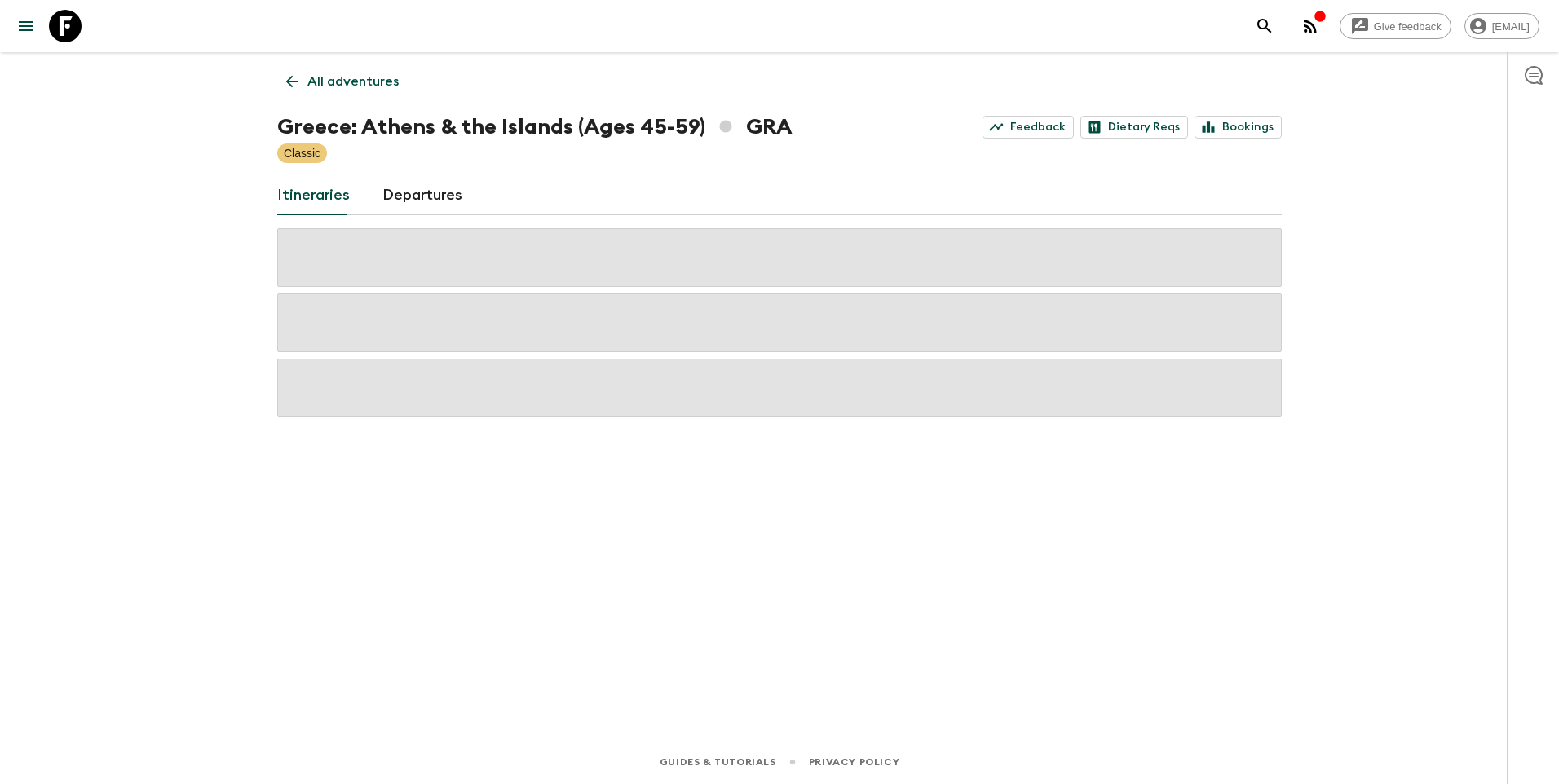 click on "All adventures" at bounding box center (353, 81) 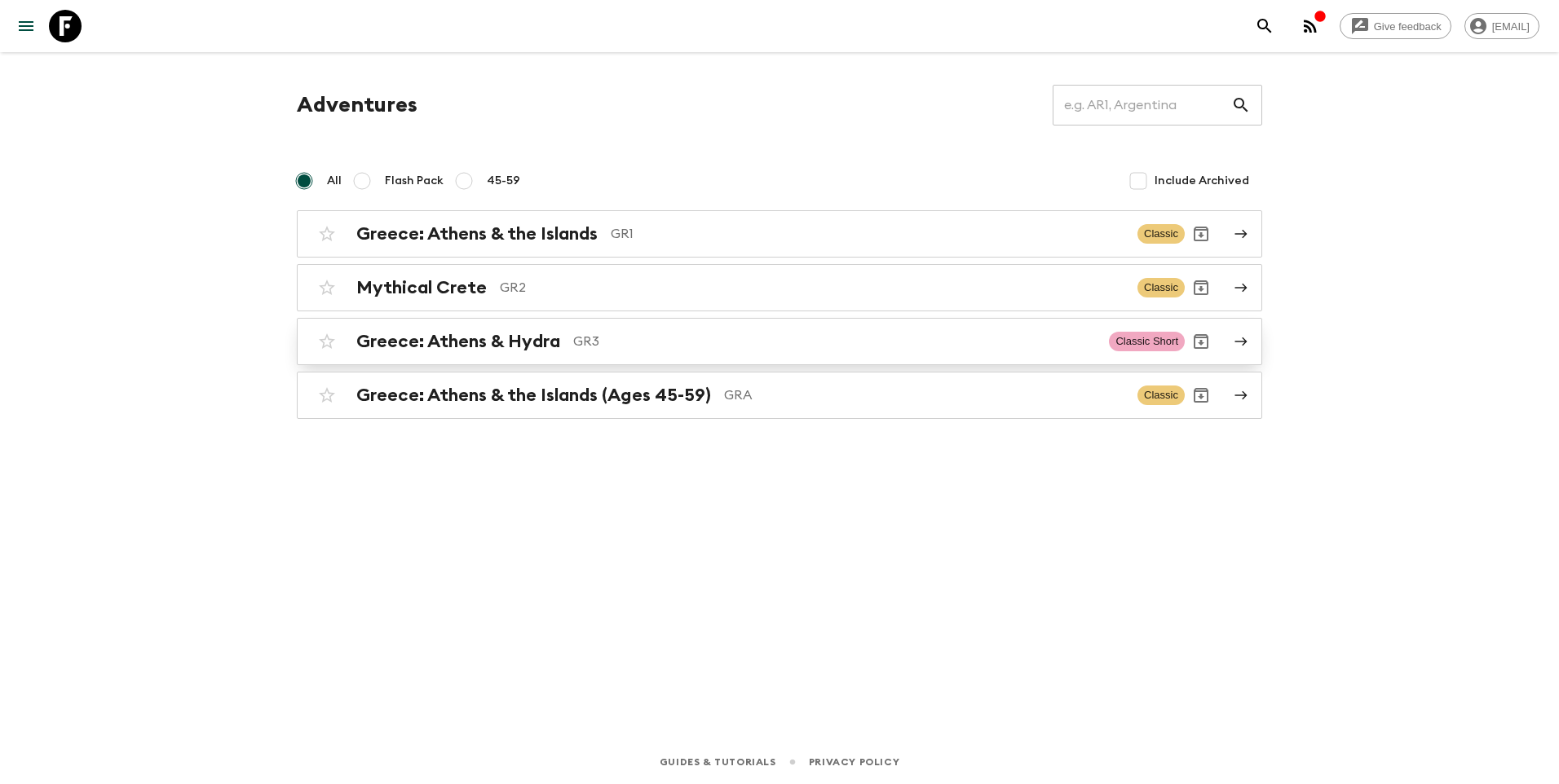 click on "Greece: Athens & Hydra" at bounding box center (458, 341) 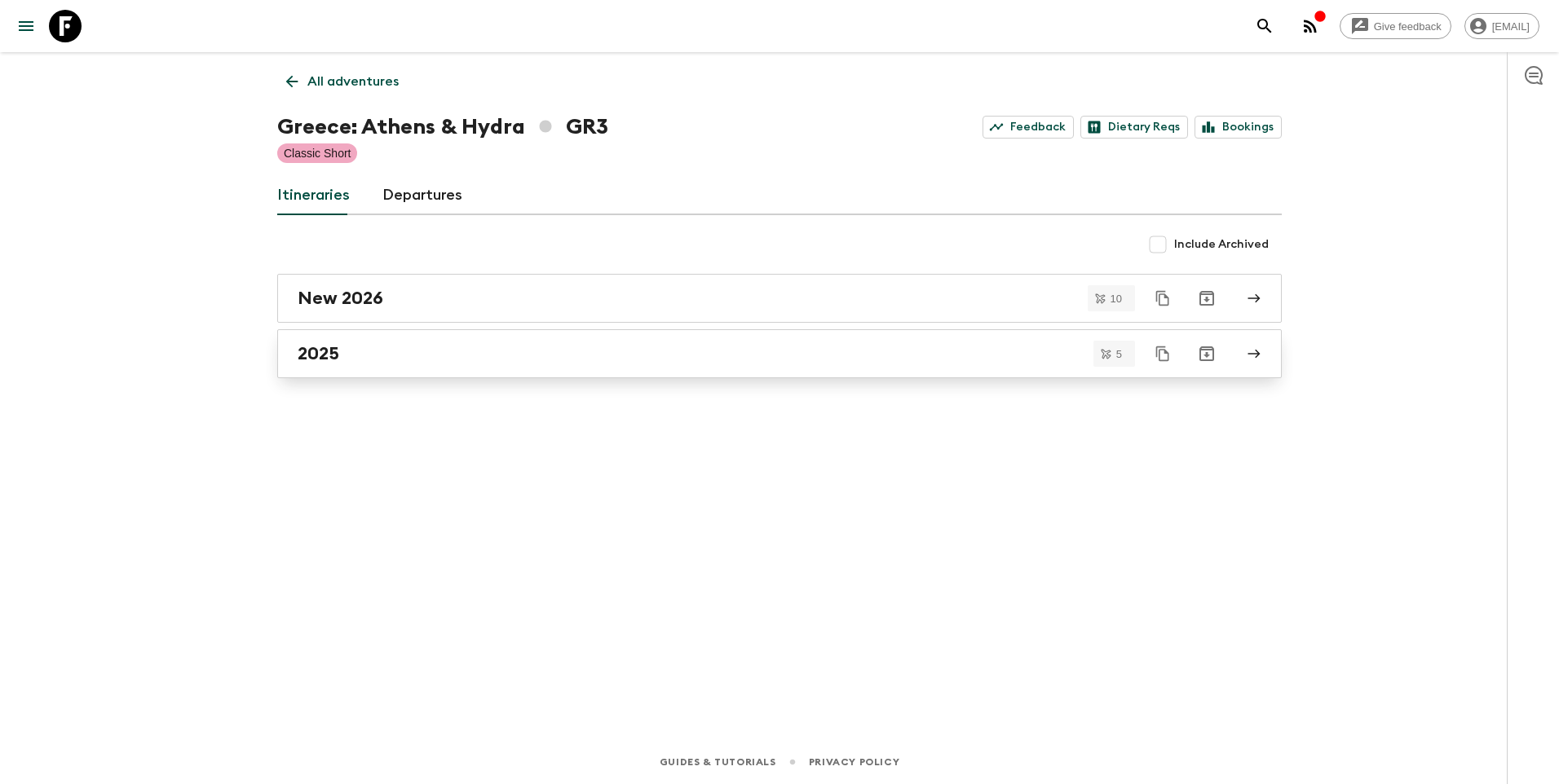 click on "2025" at bounding box center [318, 354] 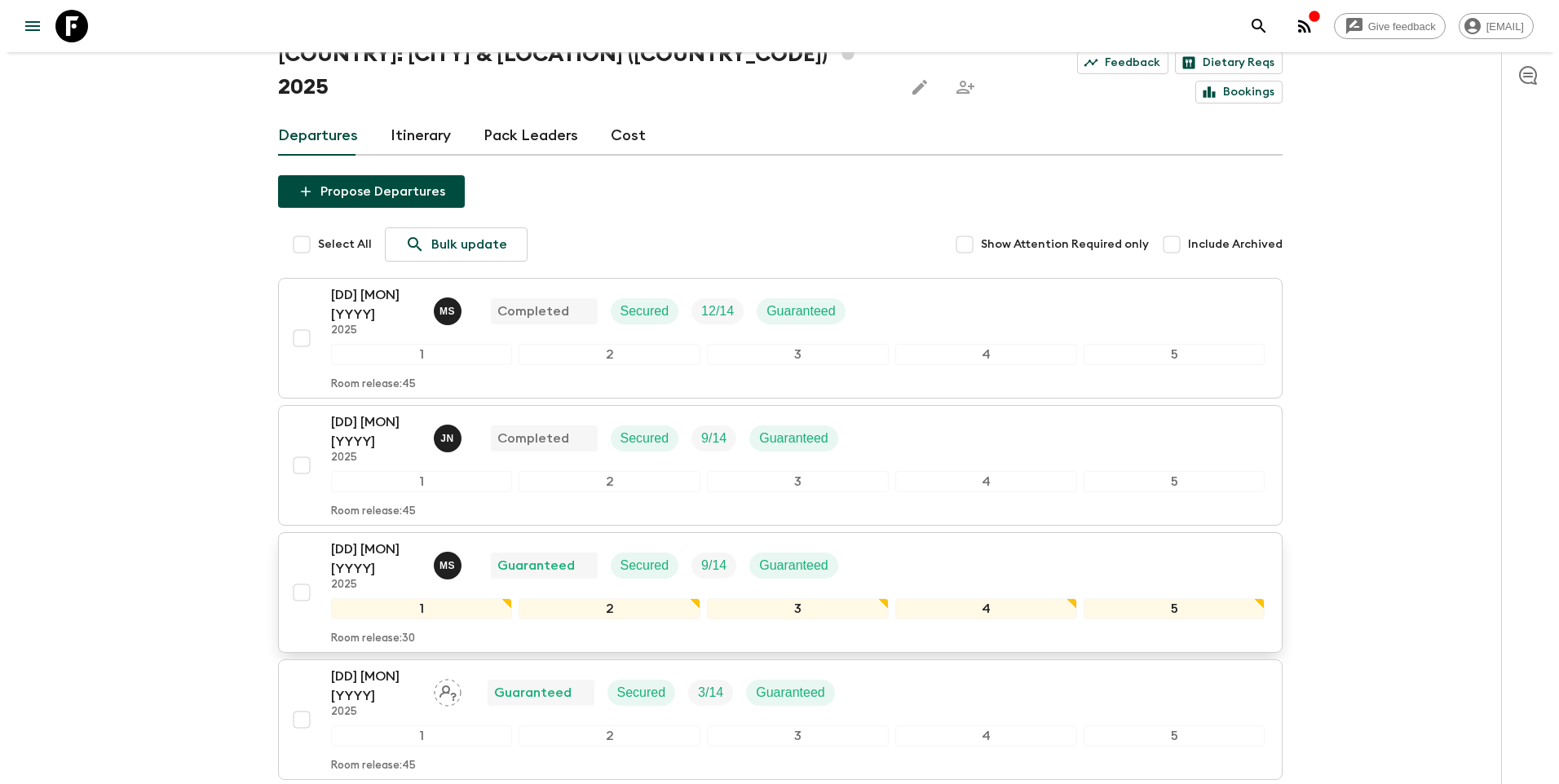 scroll, scrollTop: 0, scrollLeft: 0, axis: both 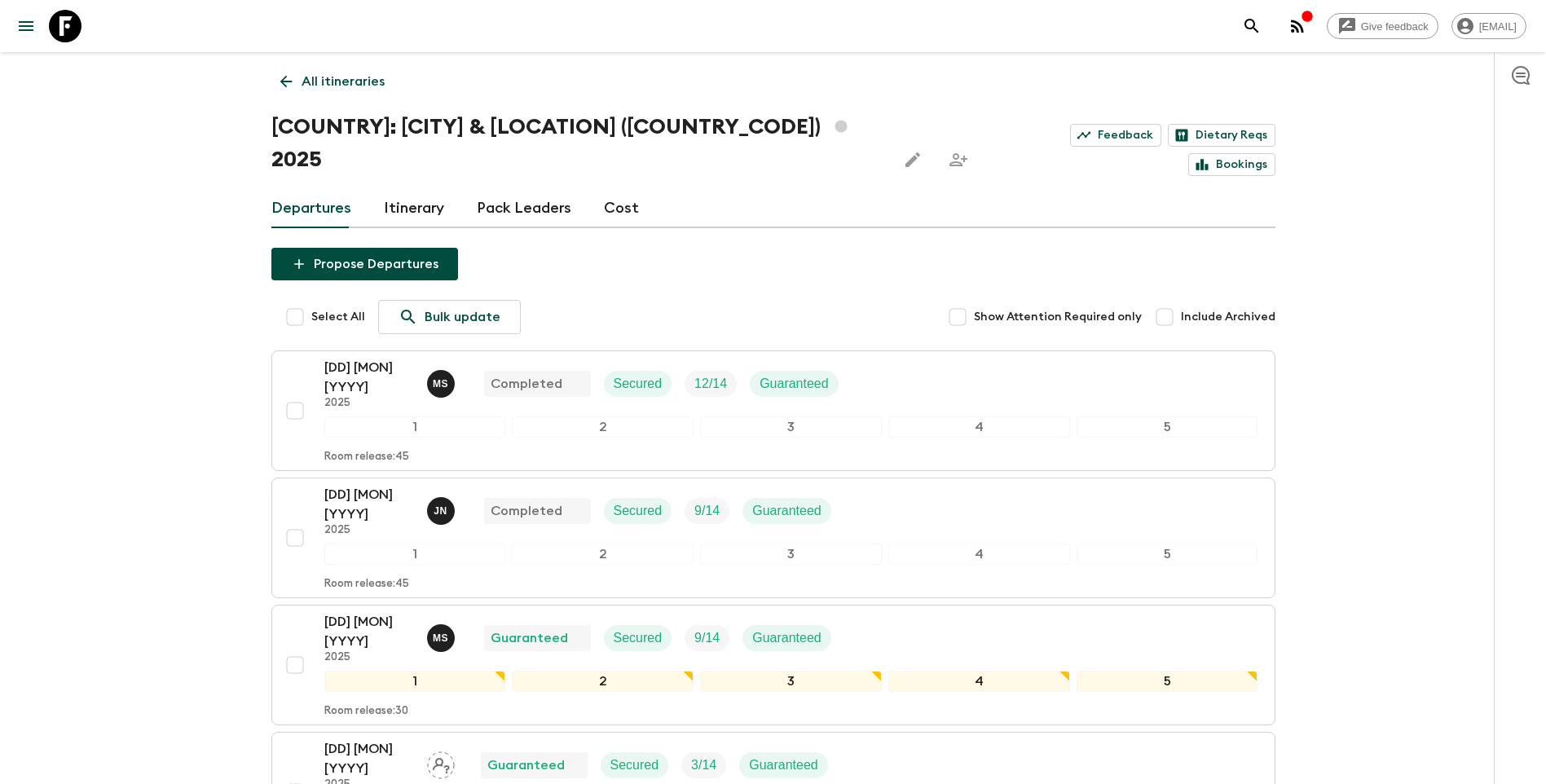 click on "All itineraries" at bounding box center (343, 81) 